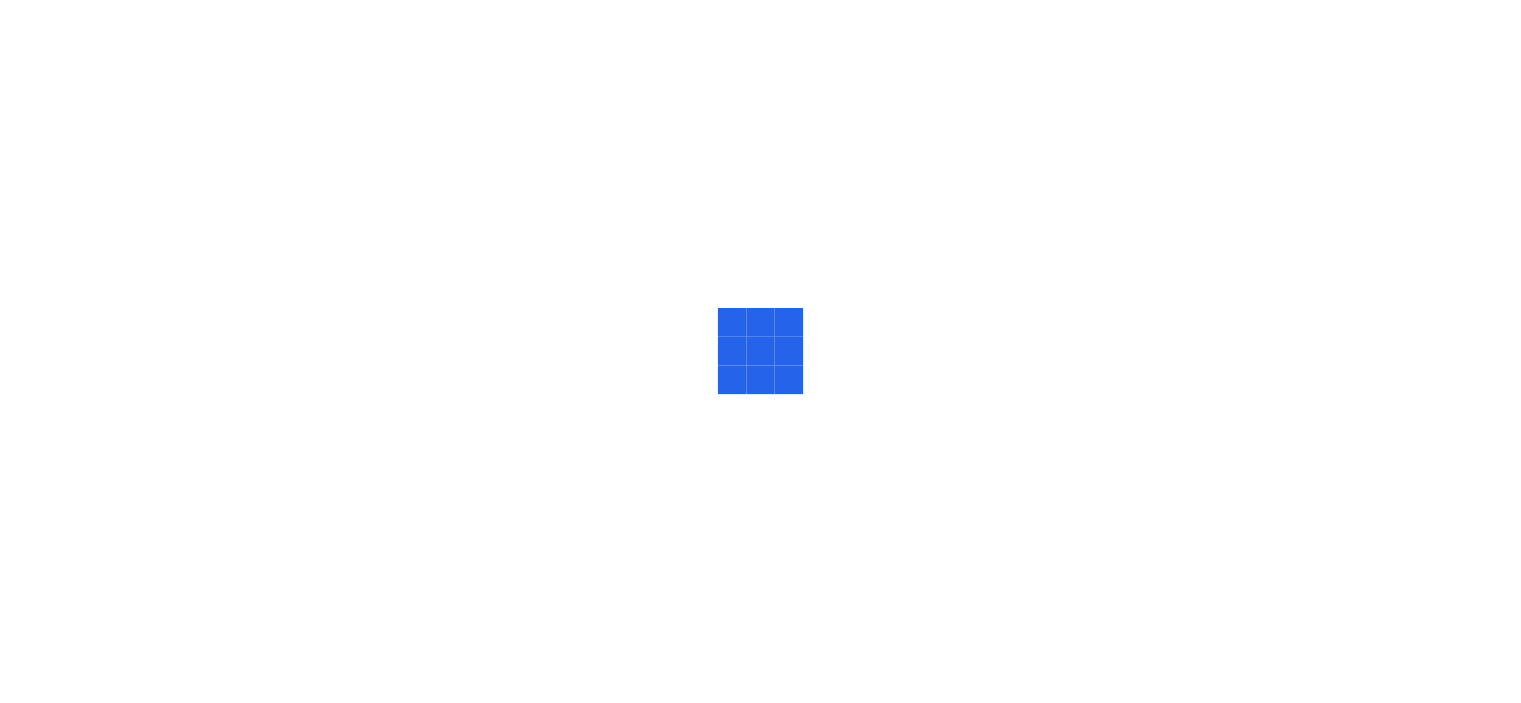 scroll, scrollTop: 0, scrollLeft: 0, axis: both 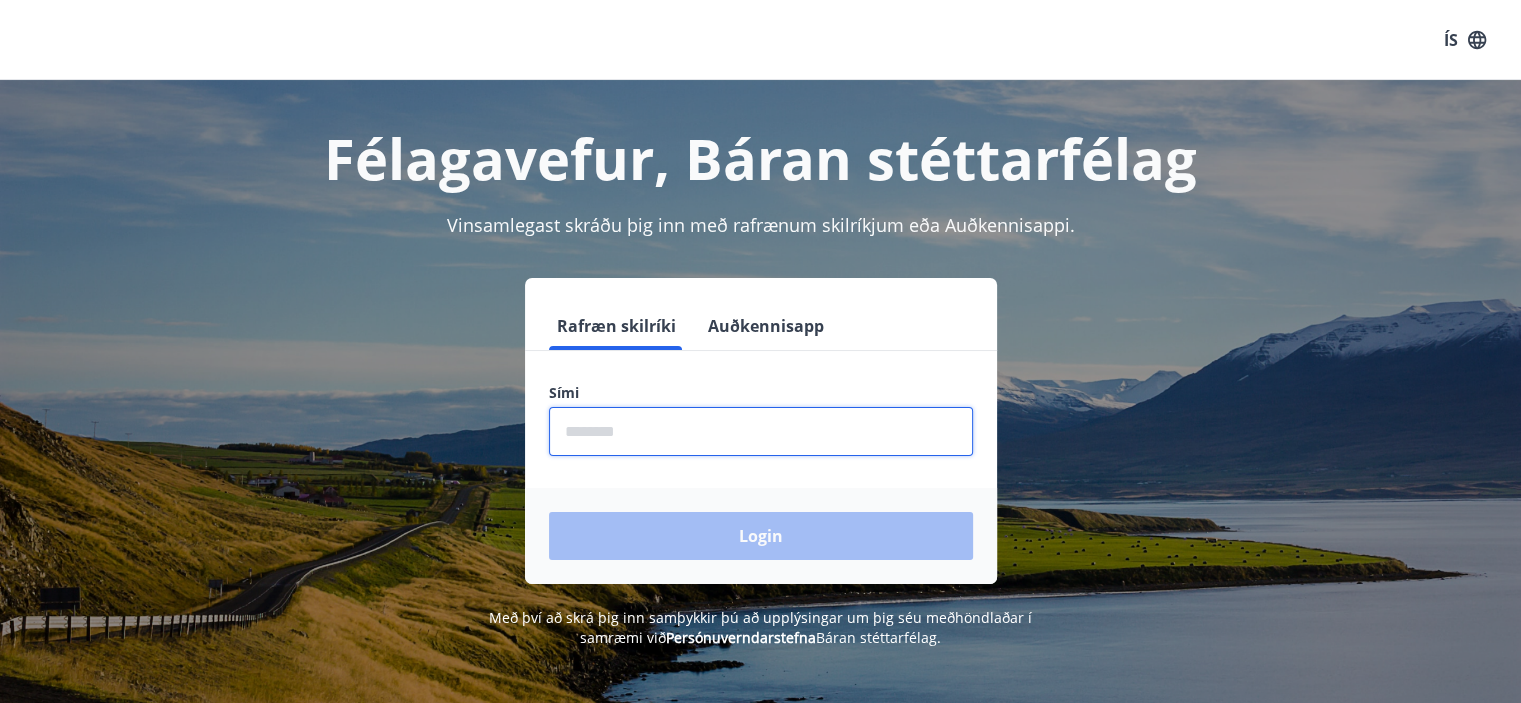 click at bounding box center (761, 431) 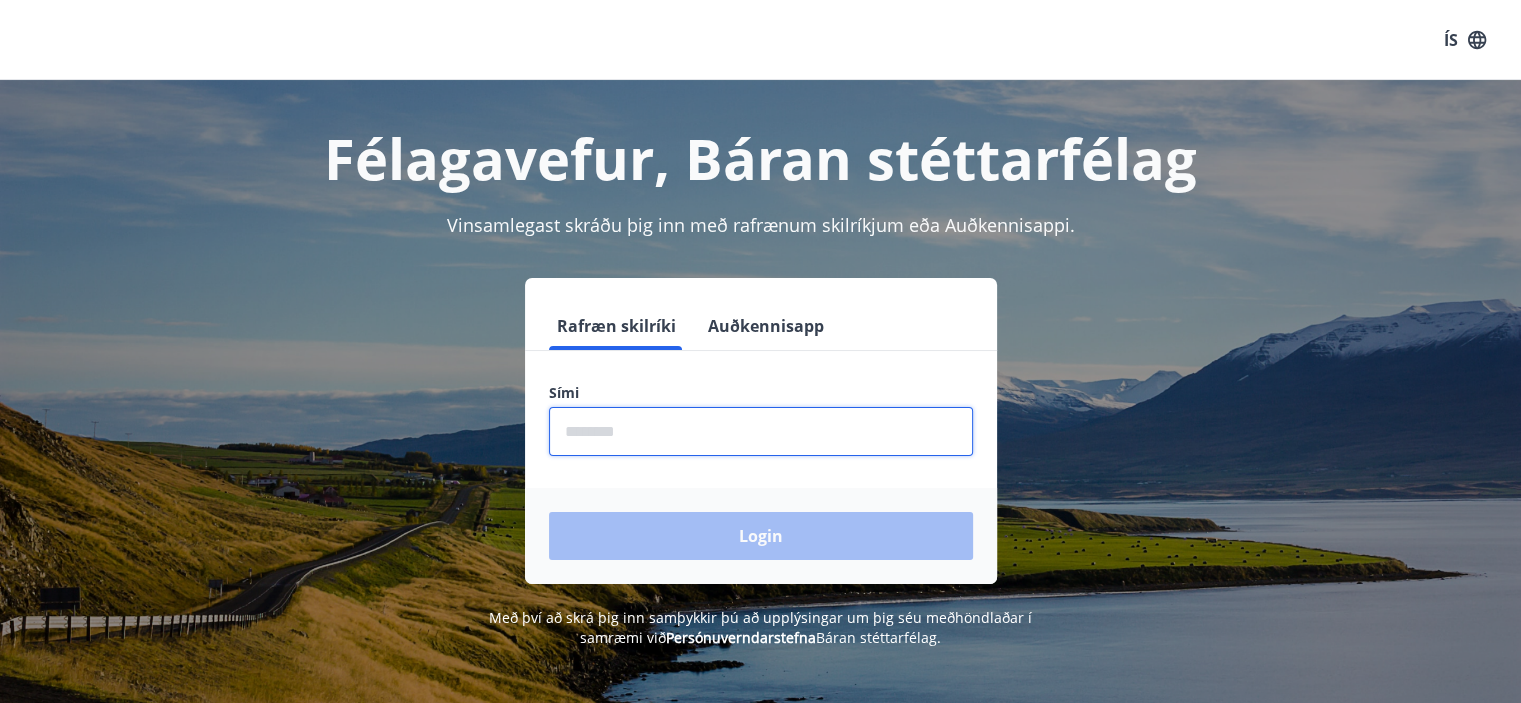 type on "********" 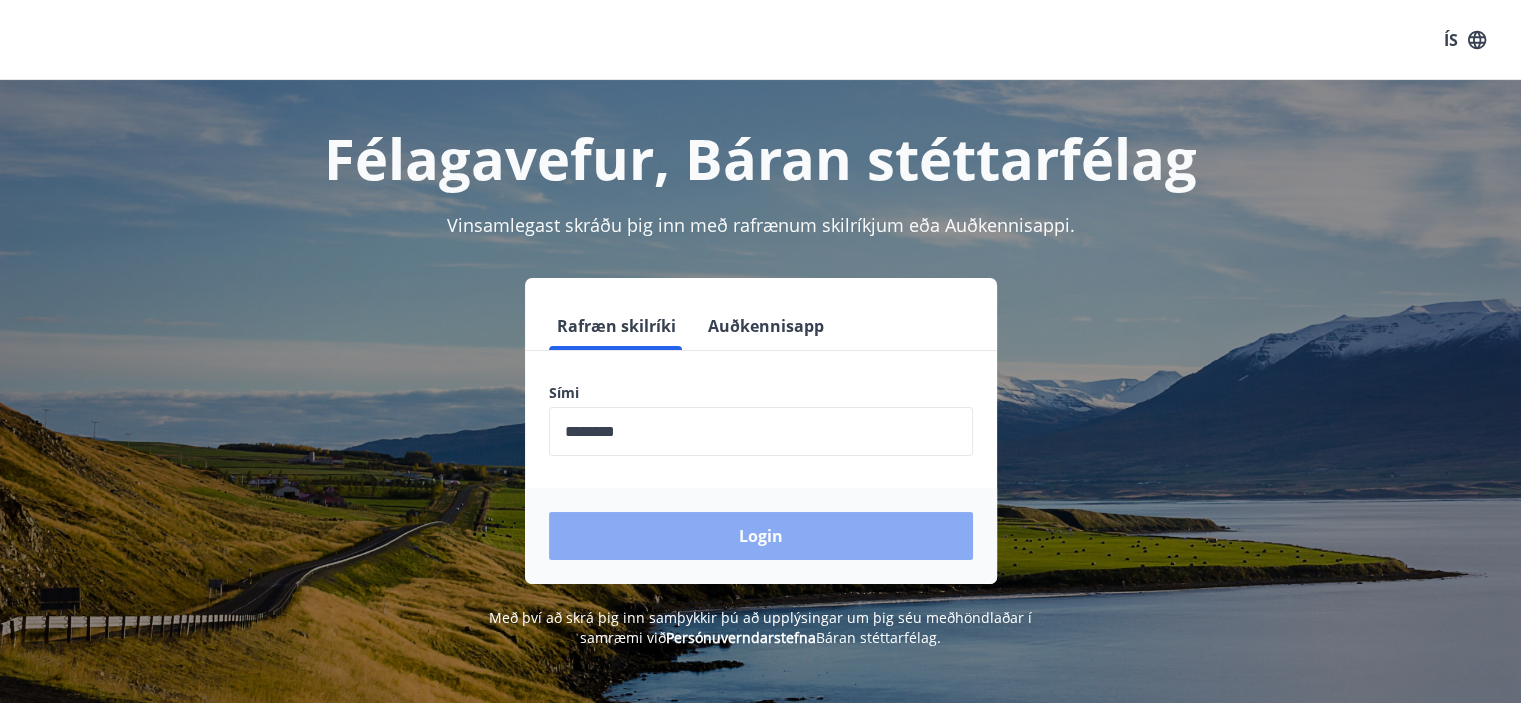 click on "Login" at bounding box center [761, 536] 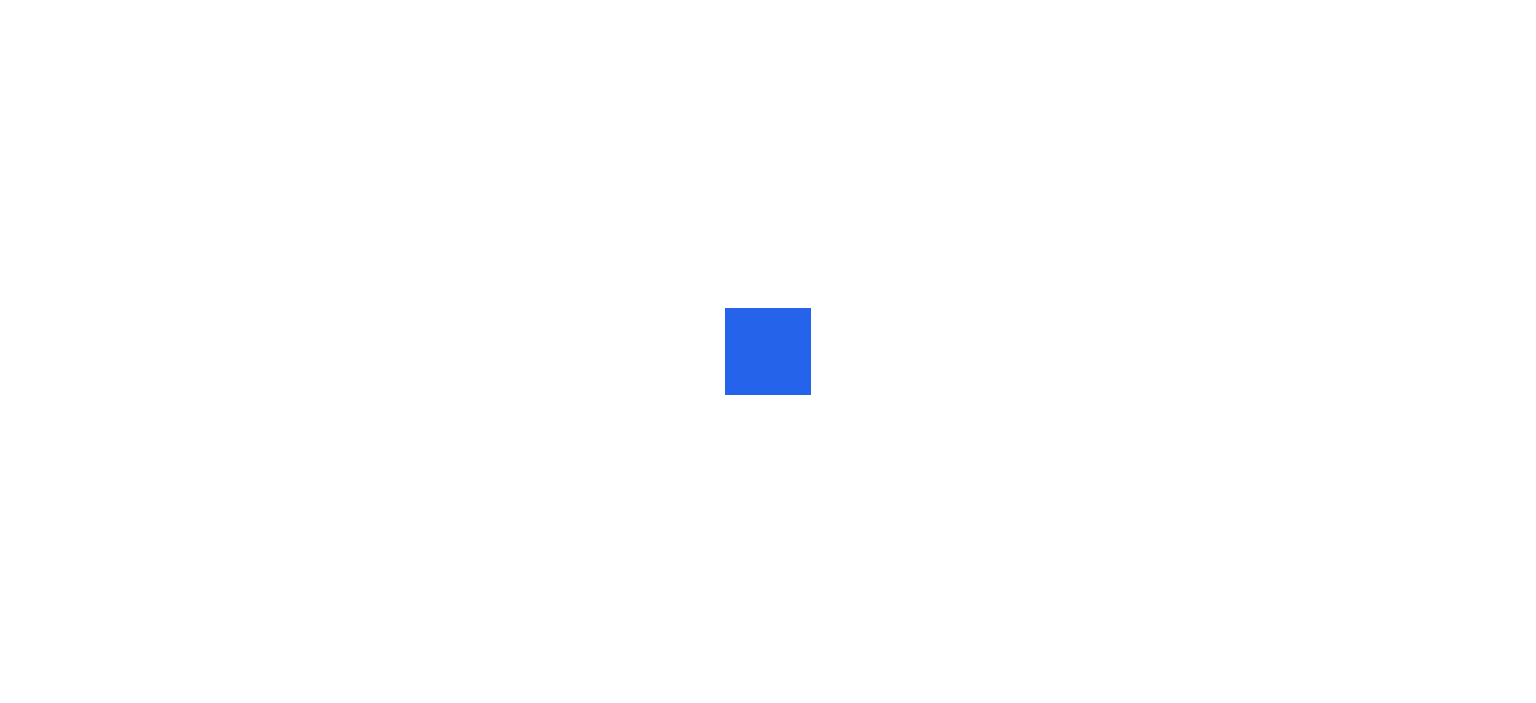 scroll, scrollTop: 0, scrollLeft: 0, axis: both 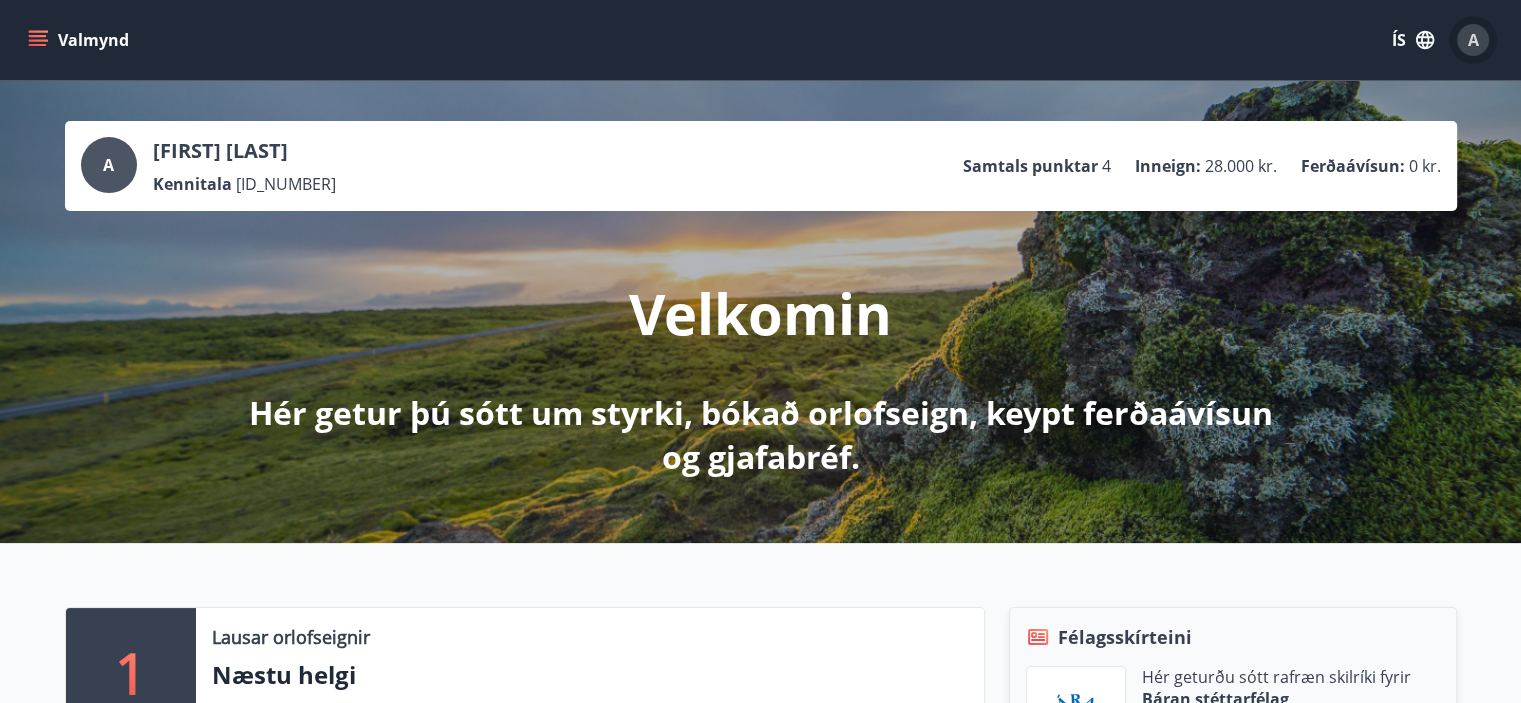 click on "A" at bounding box center [1473, 40] 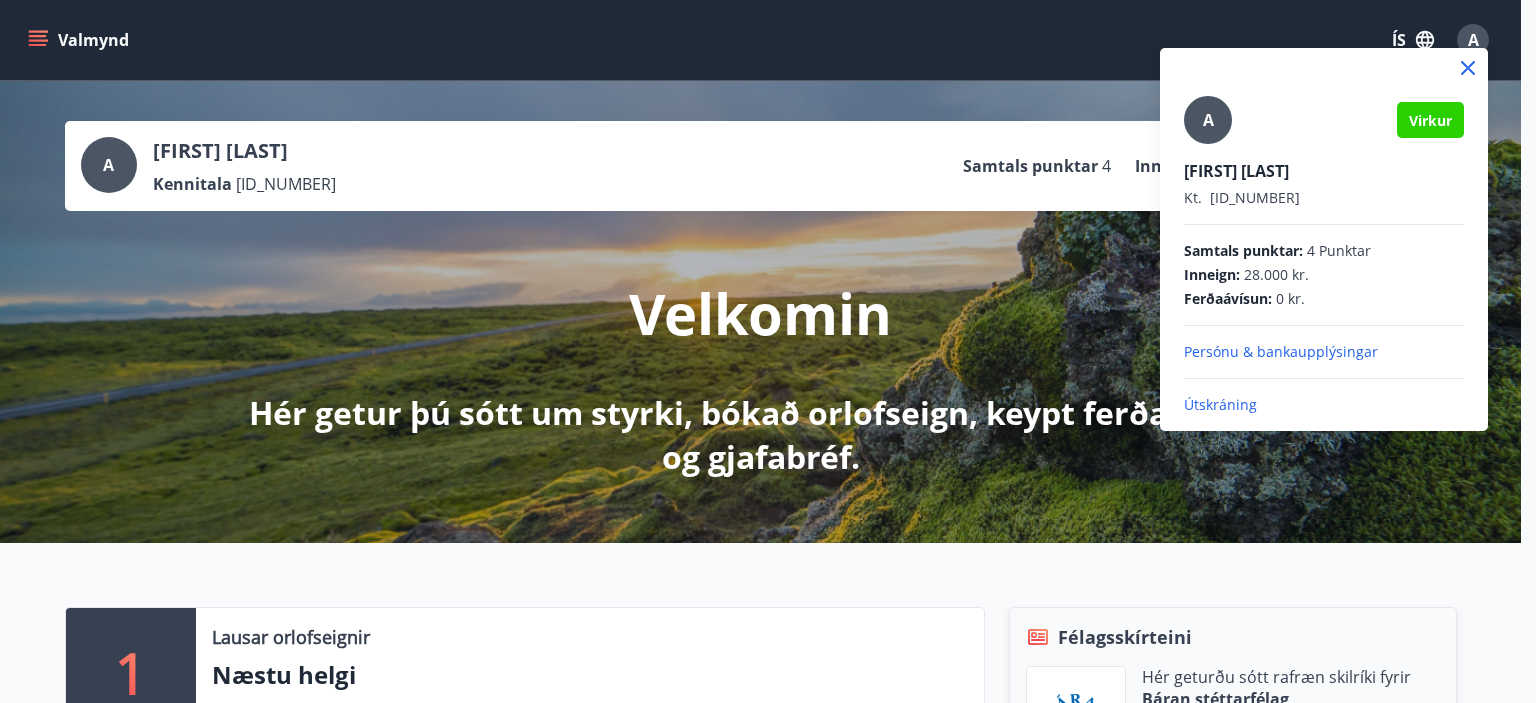 click 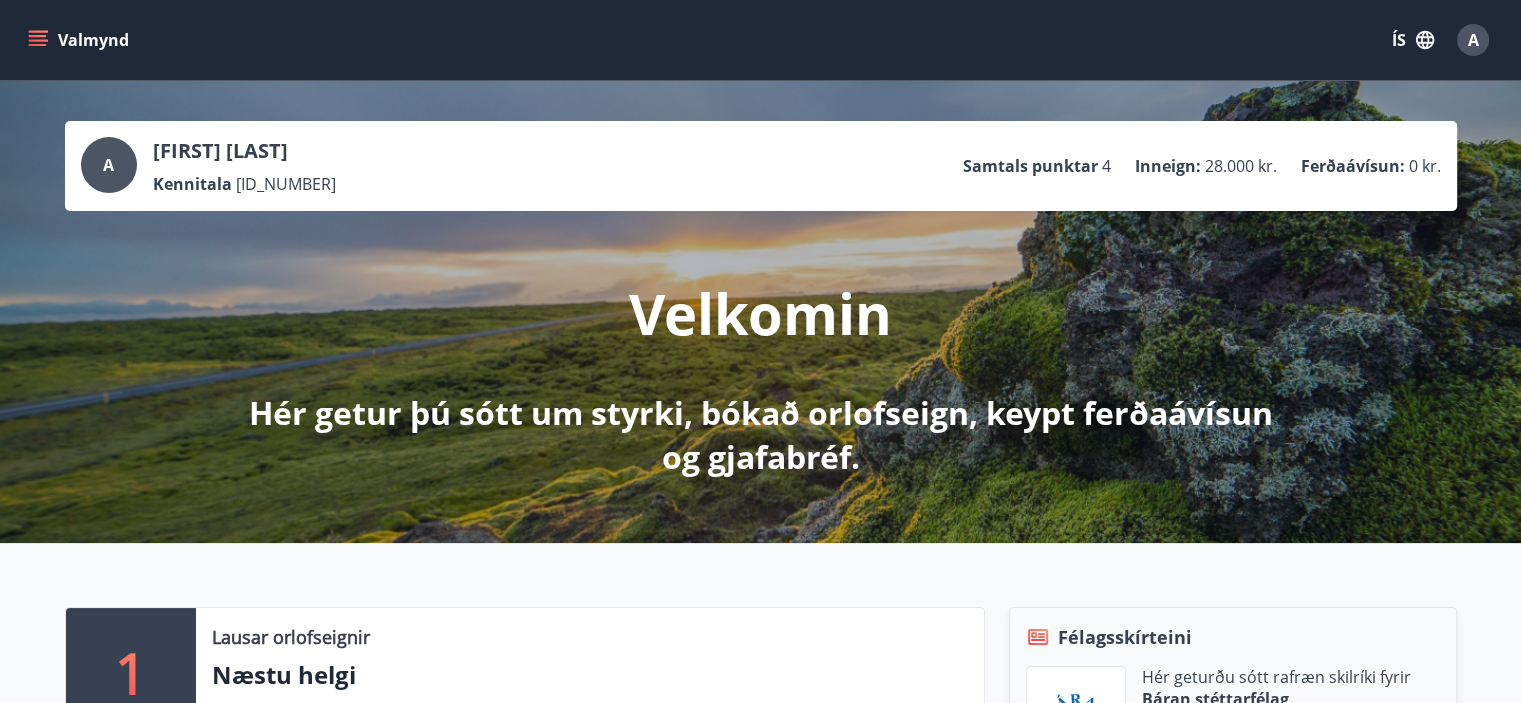 click on "Valmynd" at bounding box center (80, 40) 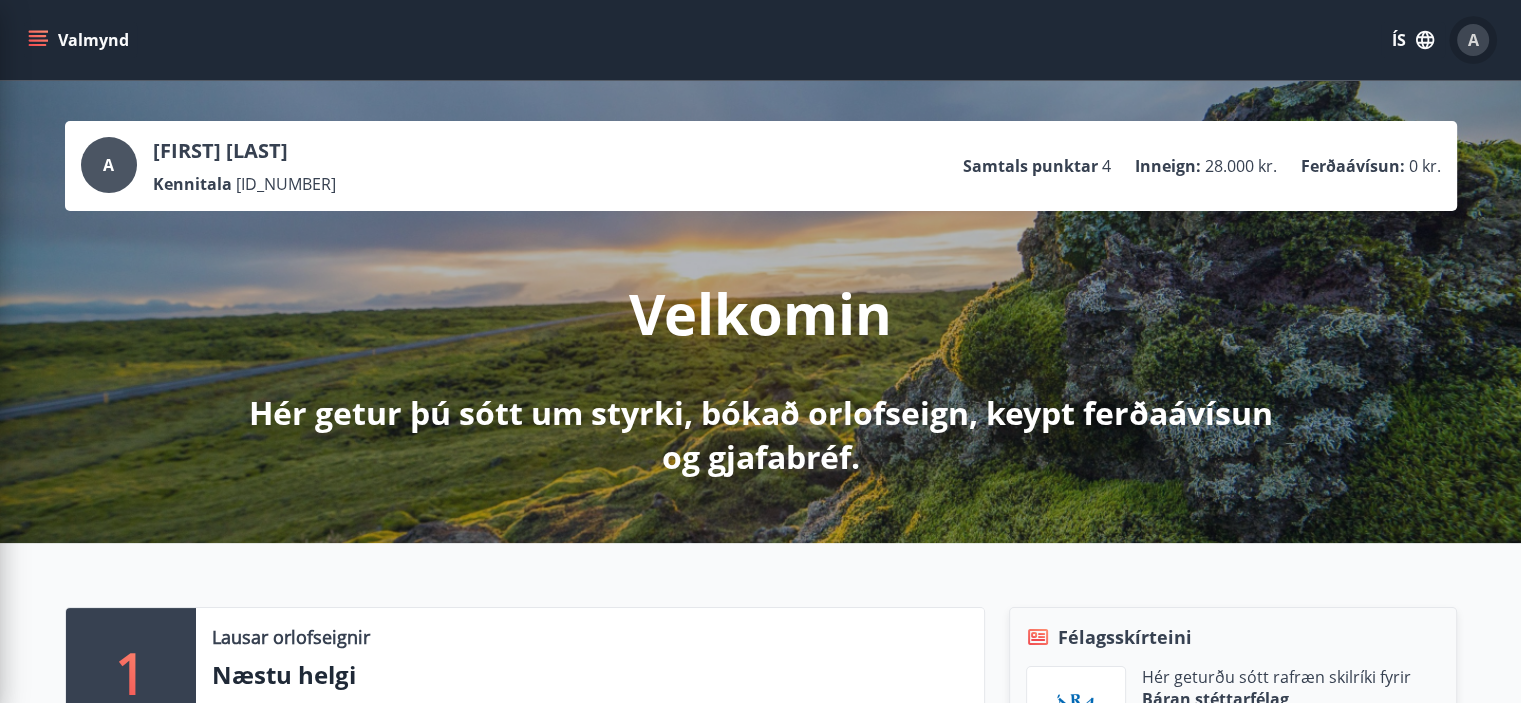 click on "A" at bounding box center [1473, 40] 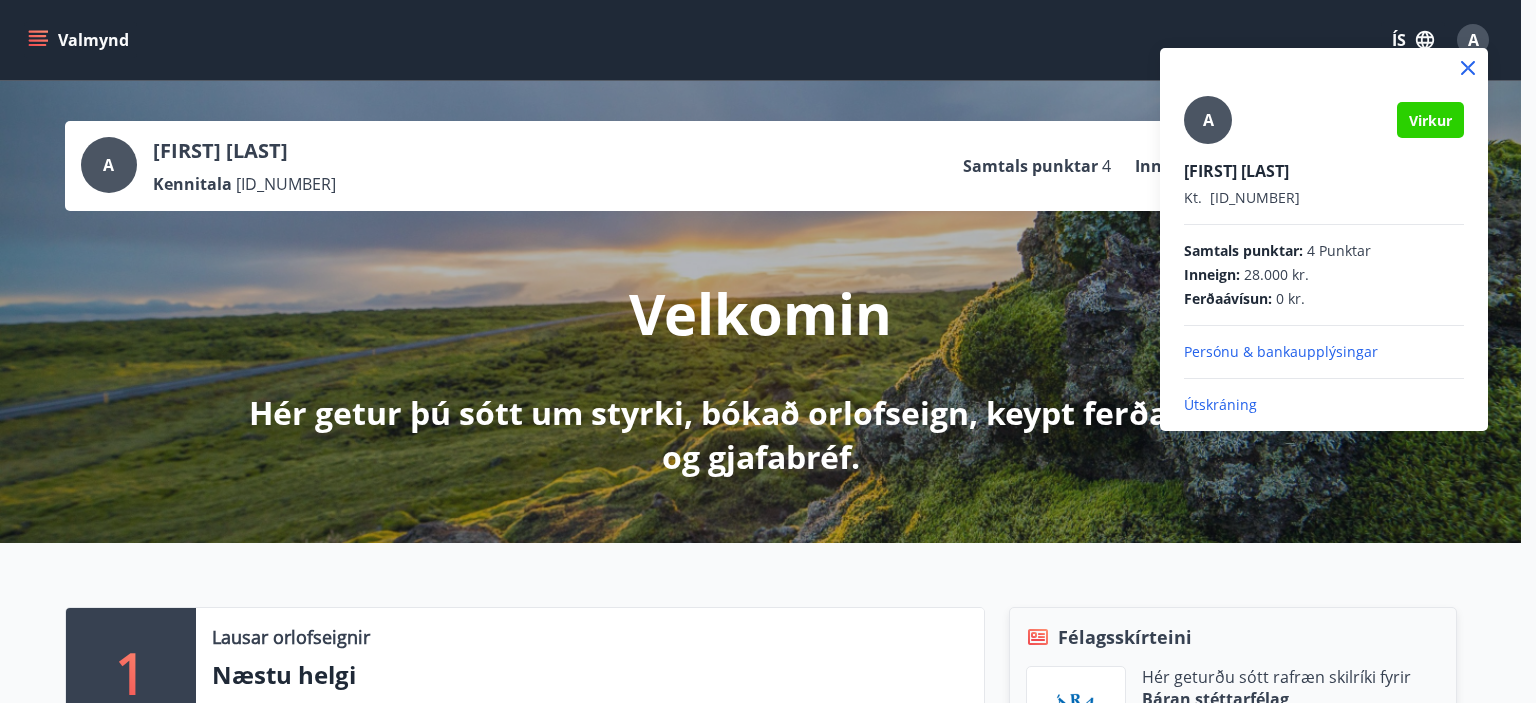 click 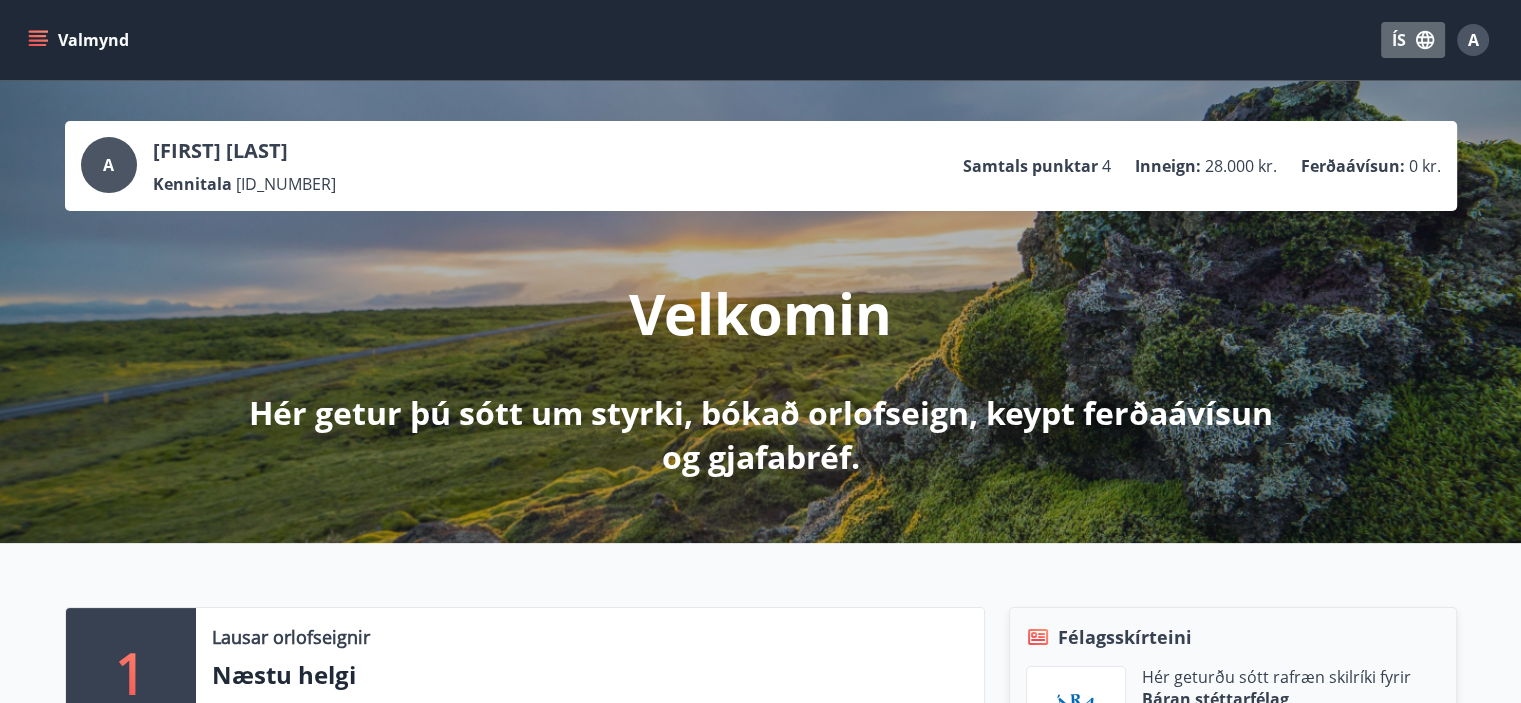 click on "ÍS" at bounding box center (1413, 40) 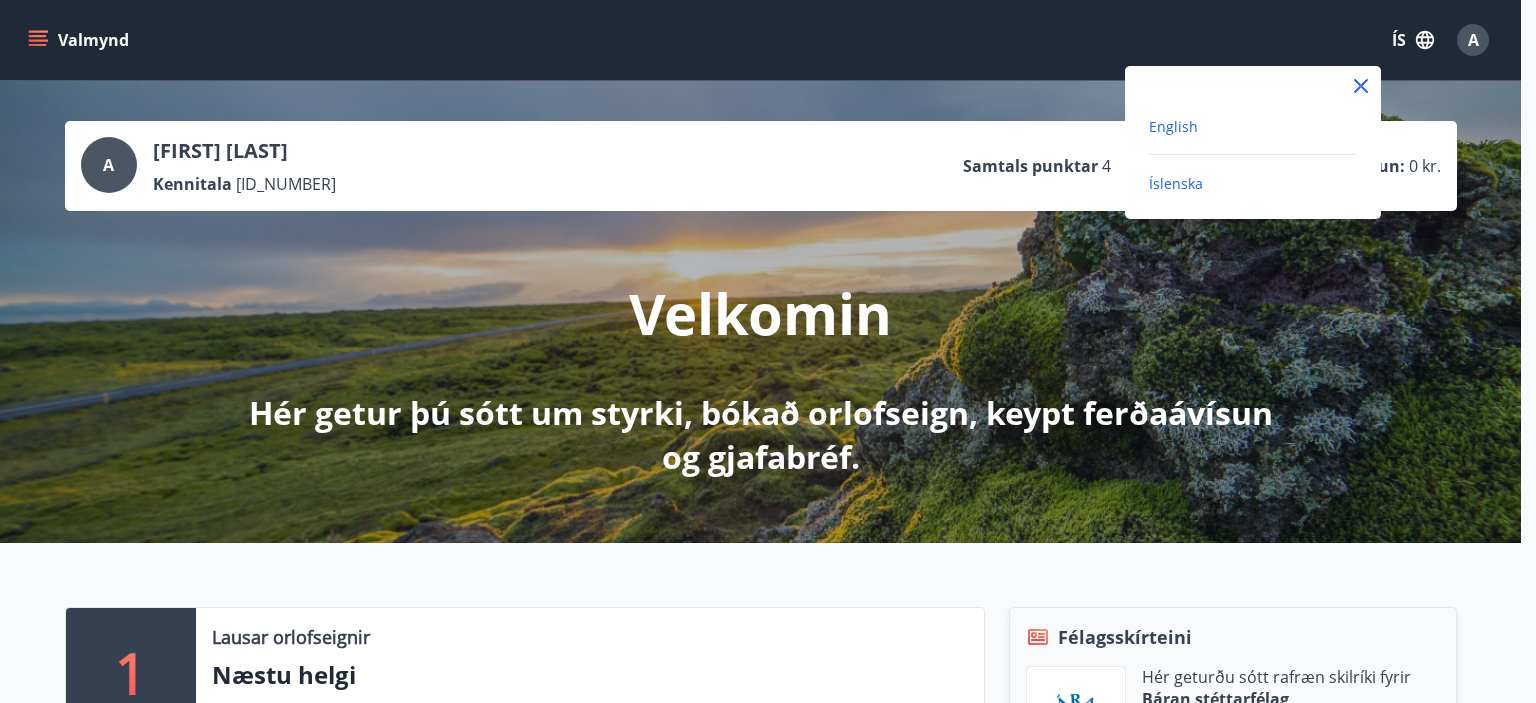 click on "English" at bounding box center (1173, 126) 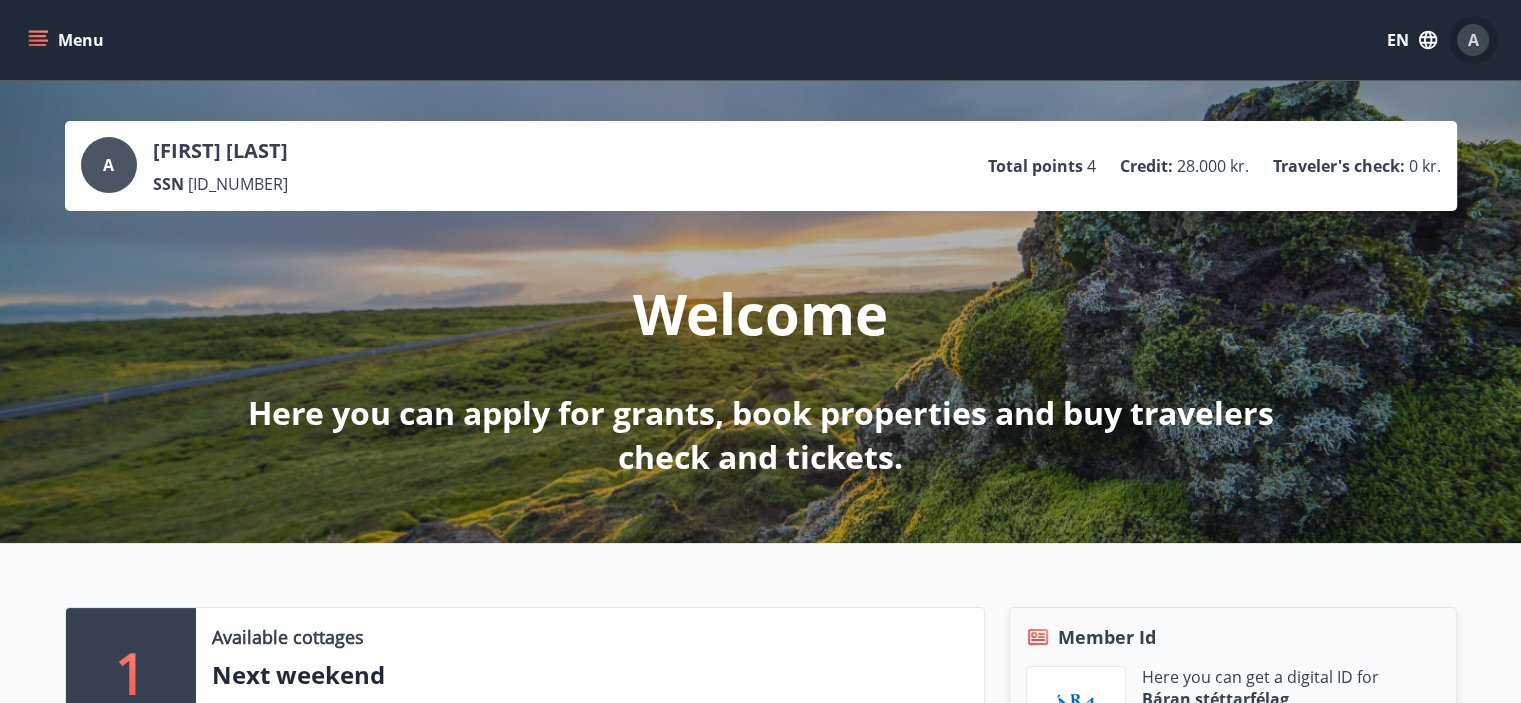 click on "A" at bounding box center (1473, 40) 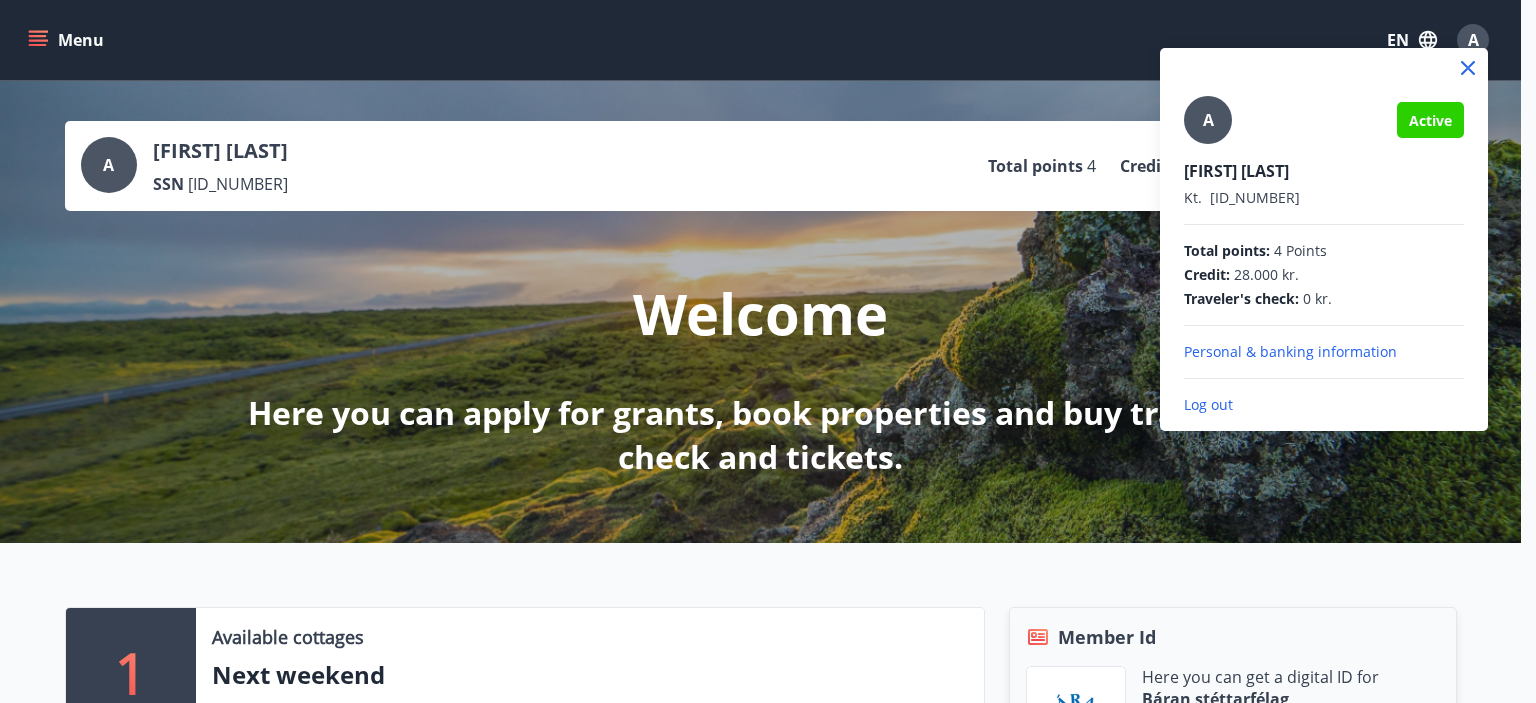 click on "Personal & banking information" at bounding box center [1324, 352] 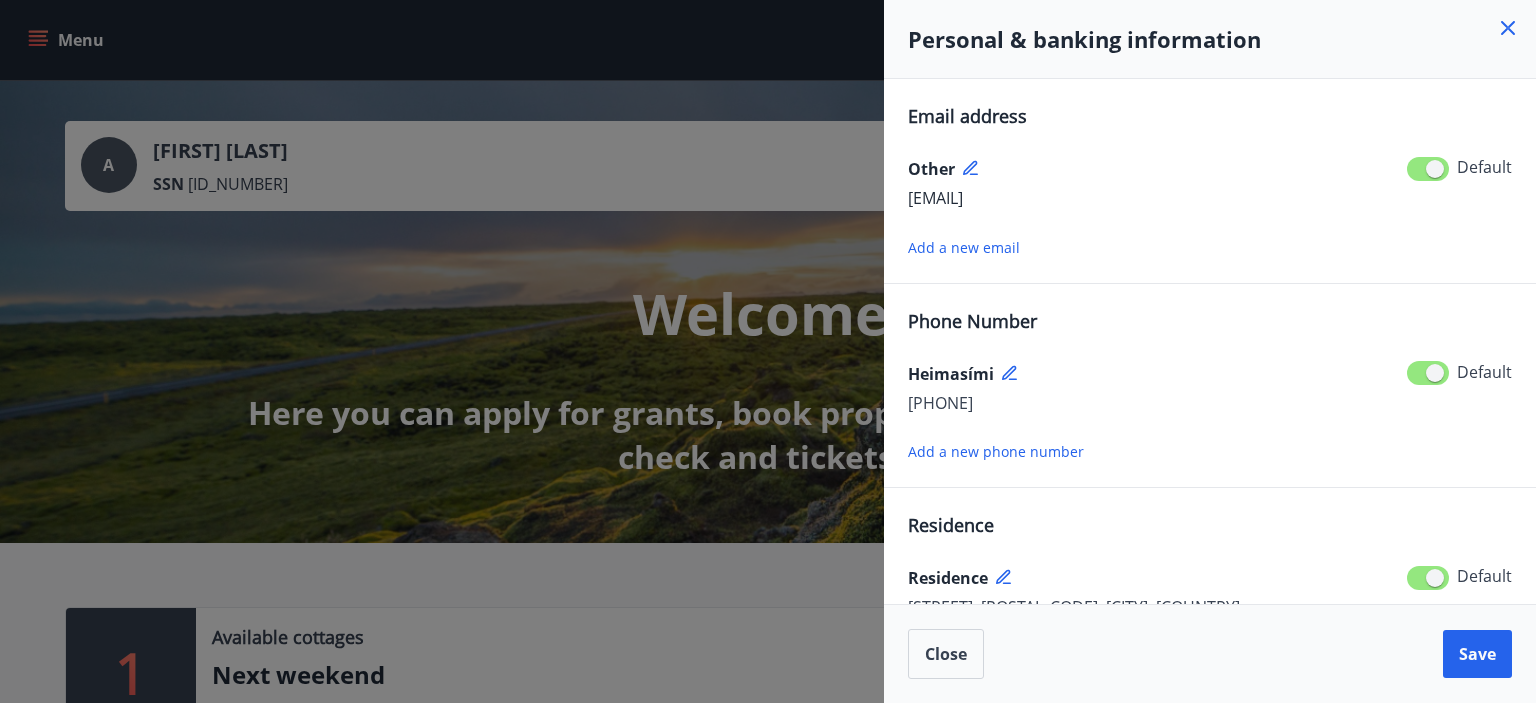 drag, startPoint x: 1324, startPoint y: 445, endPoint x: 1282, endPoint y: 476, distance: 52.201534 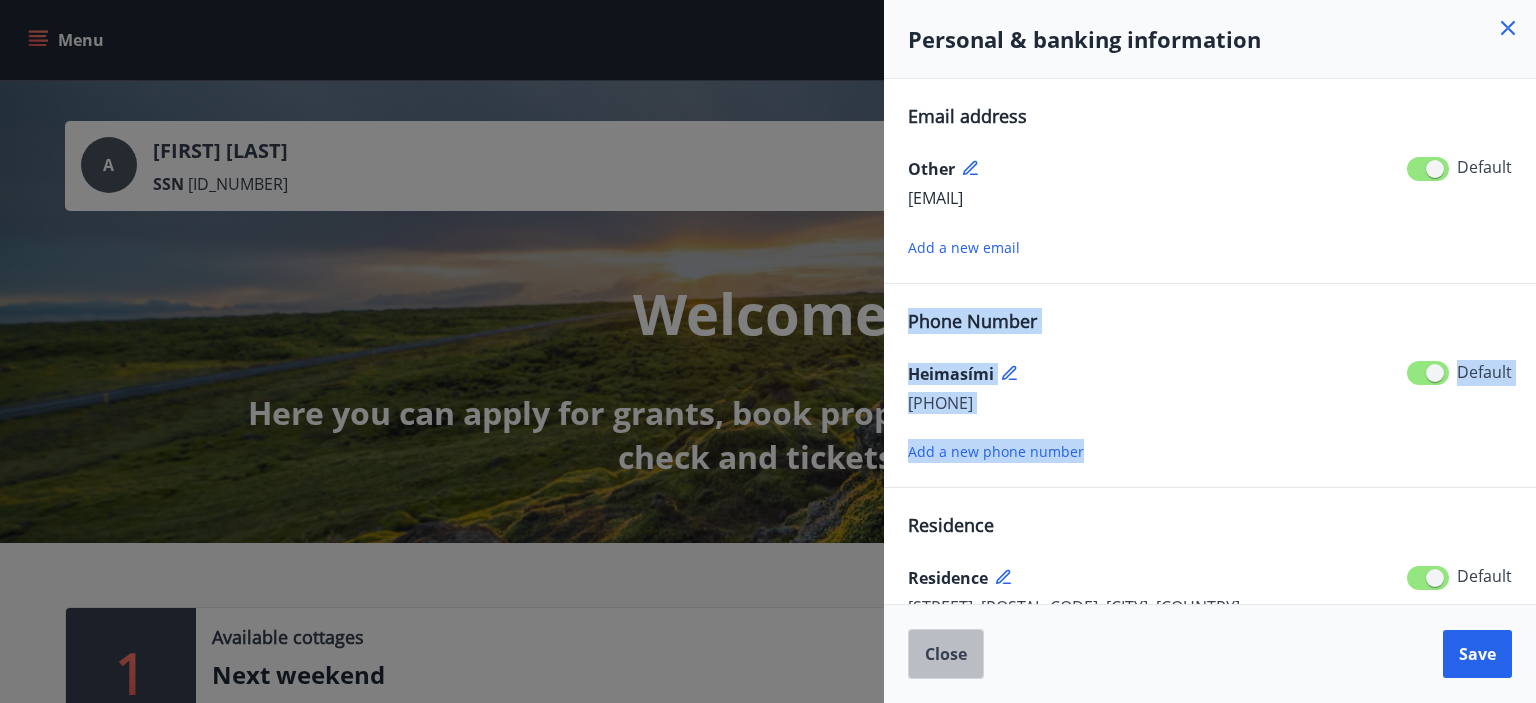 click on "Close" at bounding box center [946, 654] 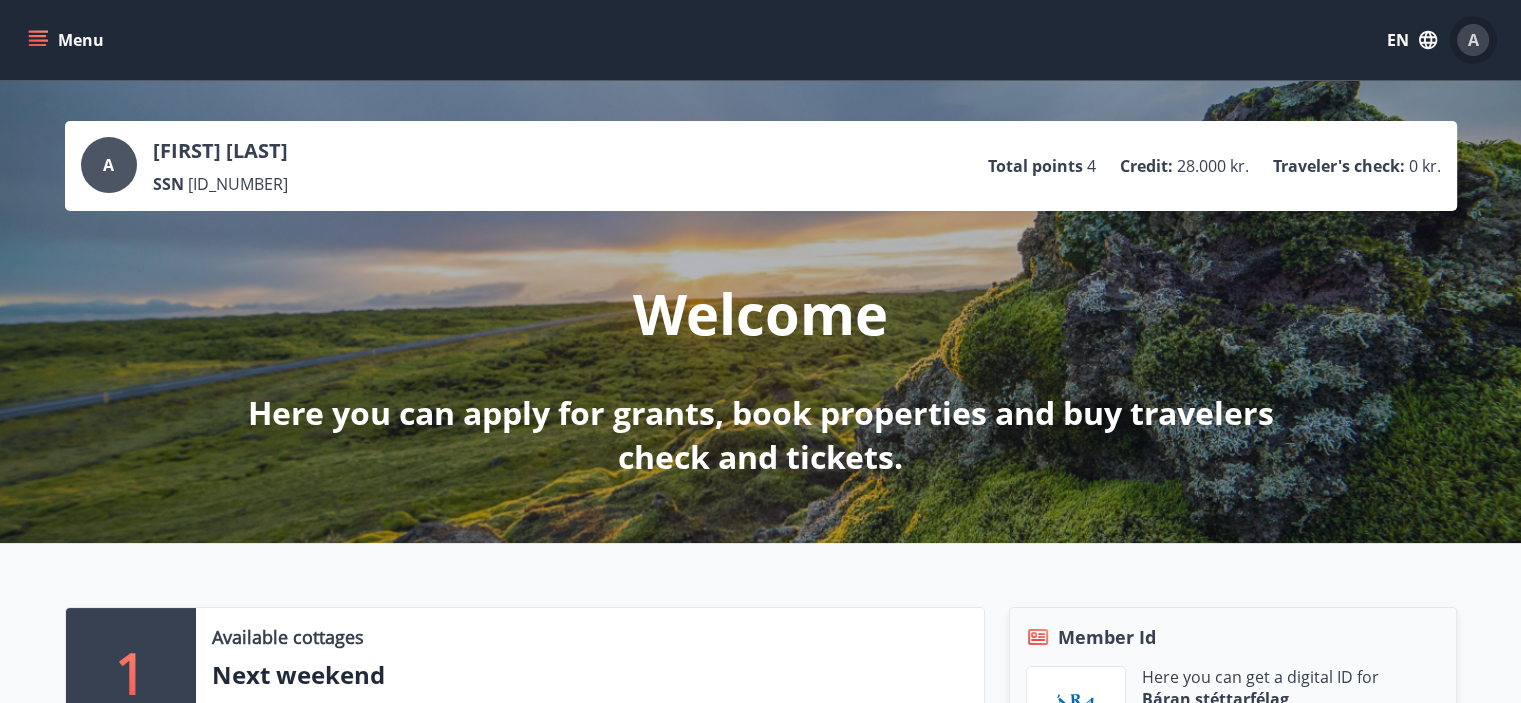 click on "A" at bounding box center (1473, 40) 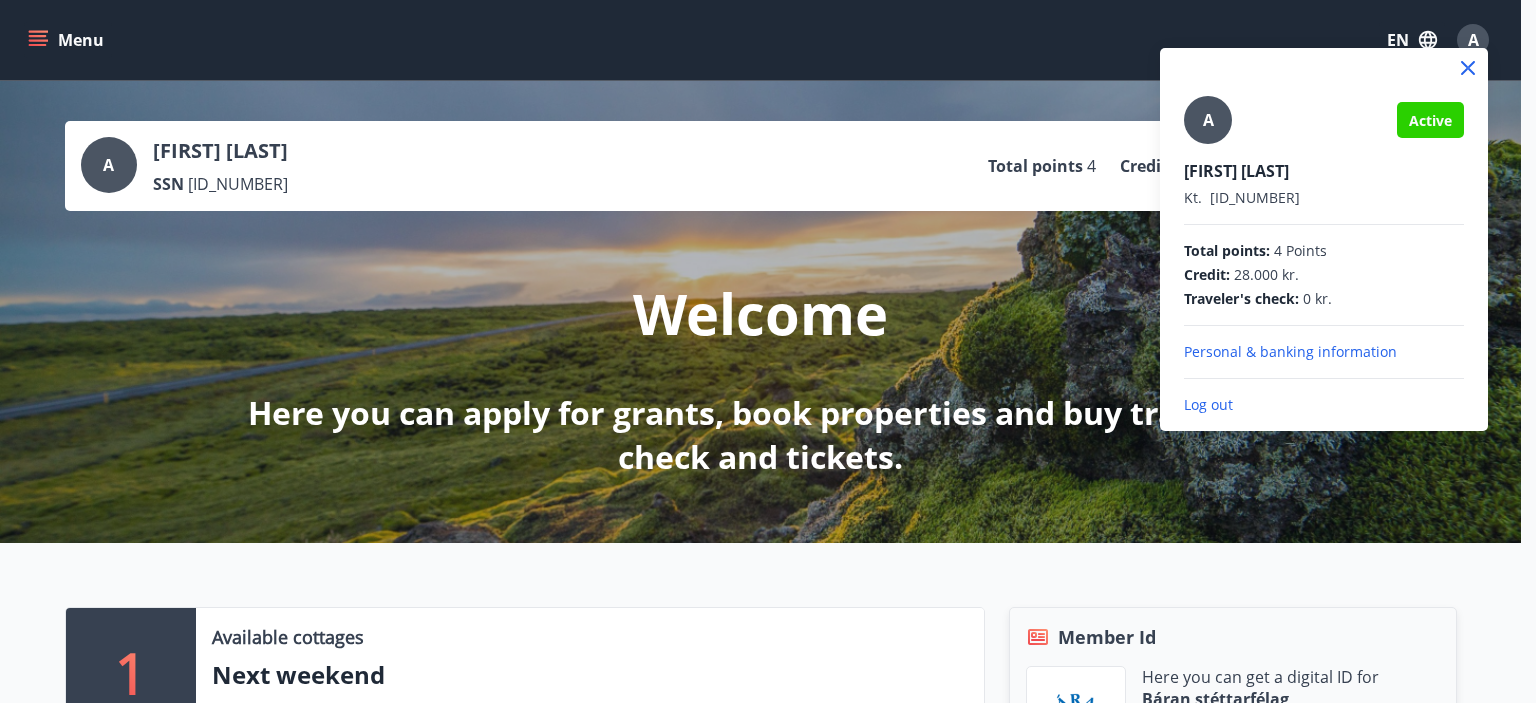 click on "Personal & banking information" at bounding box center (1324, 352) 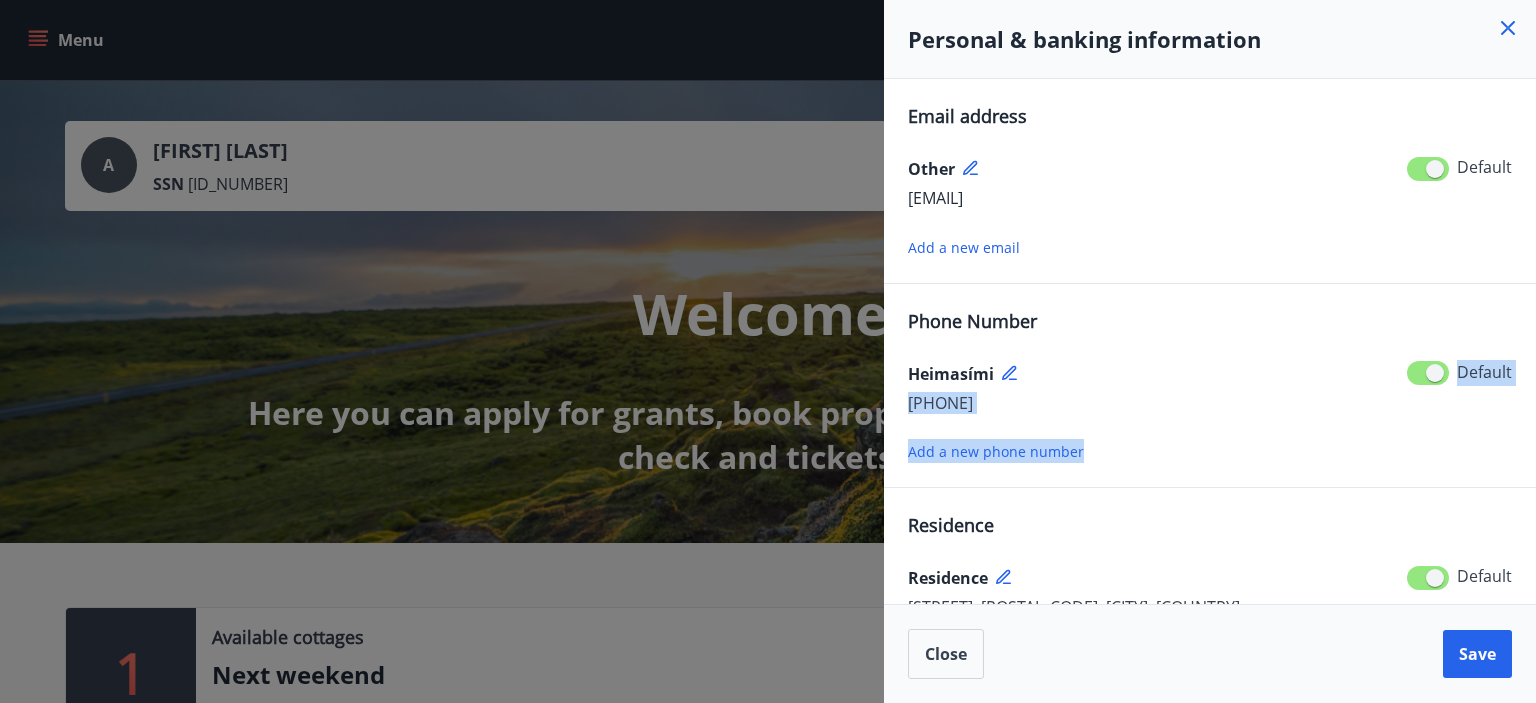 drag, startPoint x: 1220, startPoint y: 452, endPoint x: 1216, endPoint y: 361, distance: 91.08787 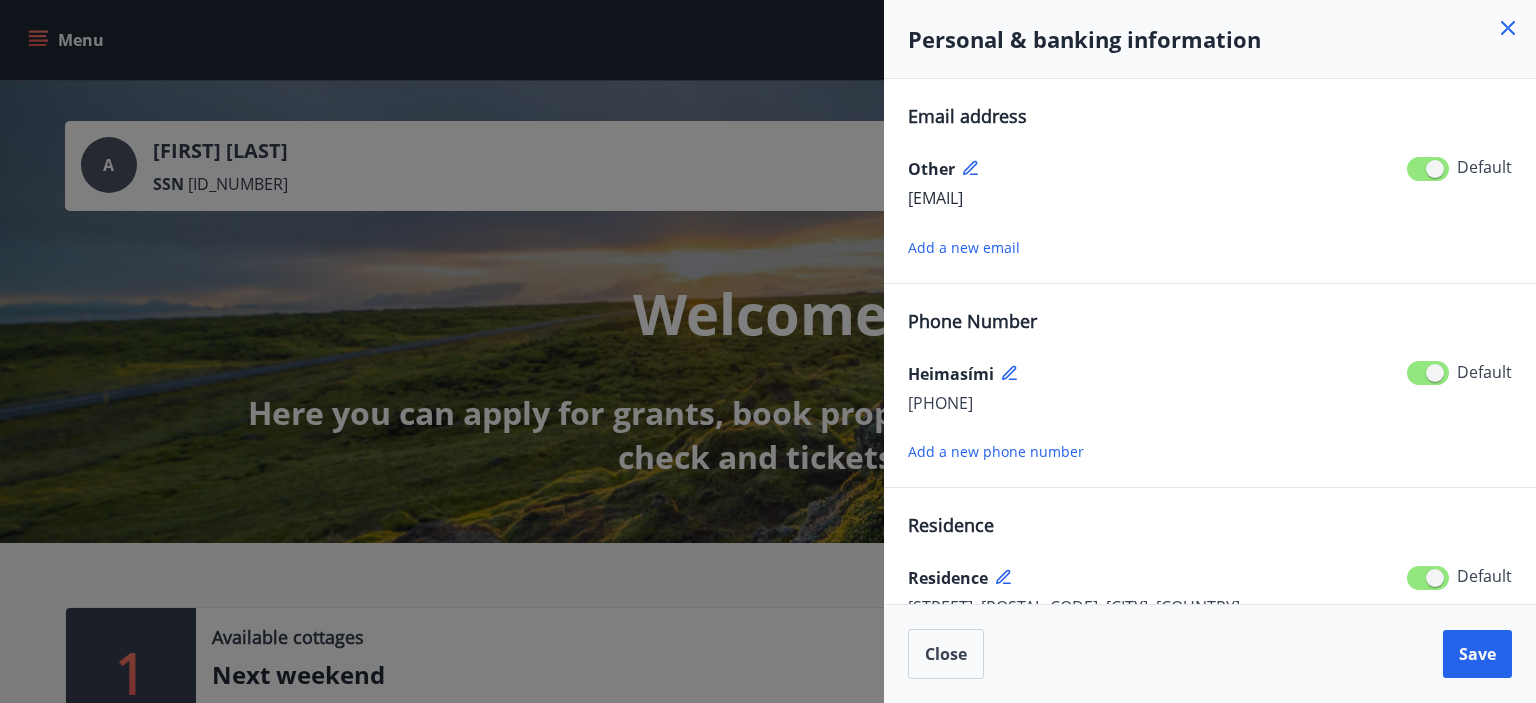 click on "Heimasími" at bounding box center [1210, 374] 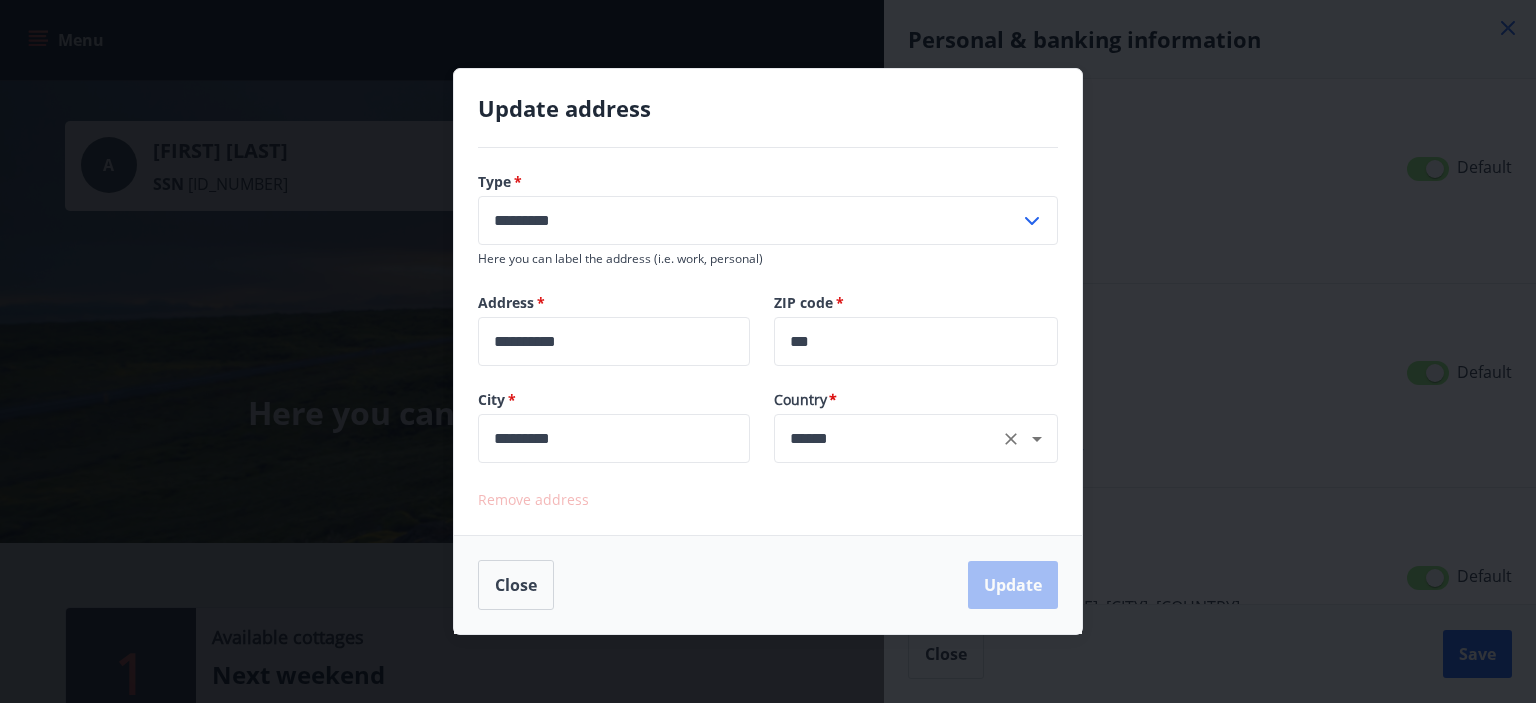 click on "****** ​" at bounding box center (916, 438) 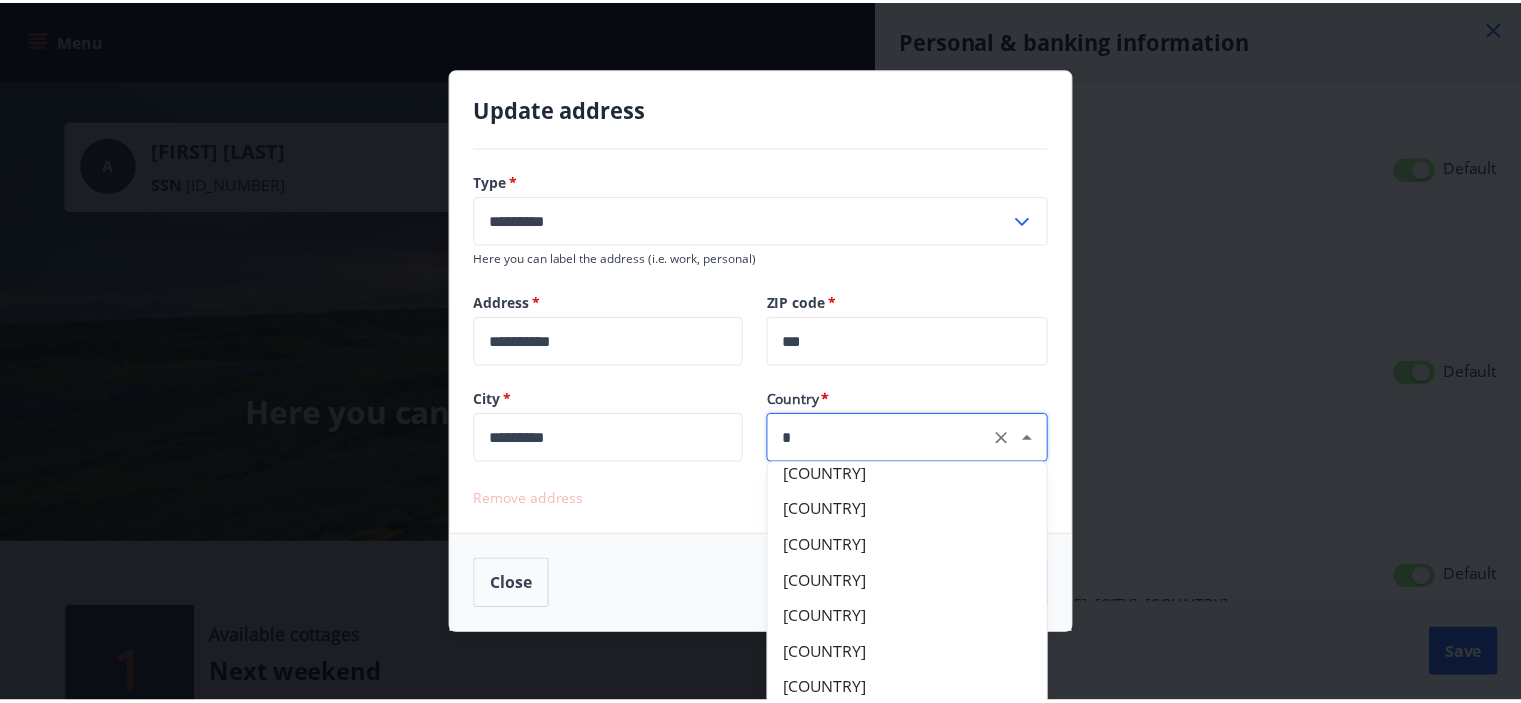 scroll, scrollTop: 0, scrollLeft: 0, axis: both 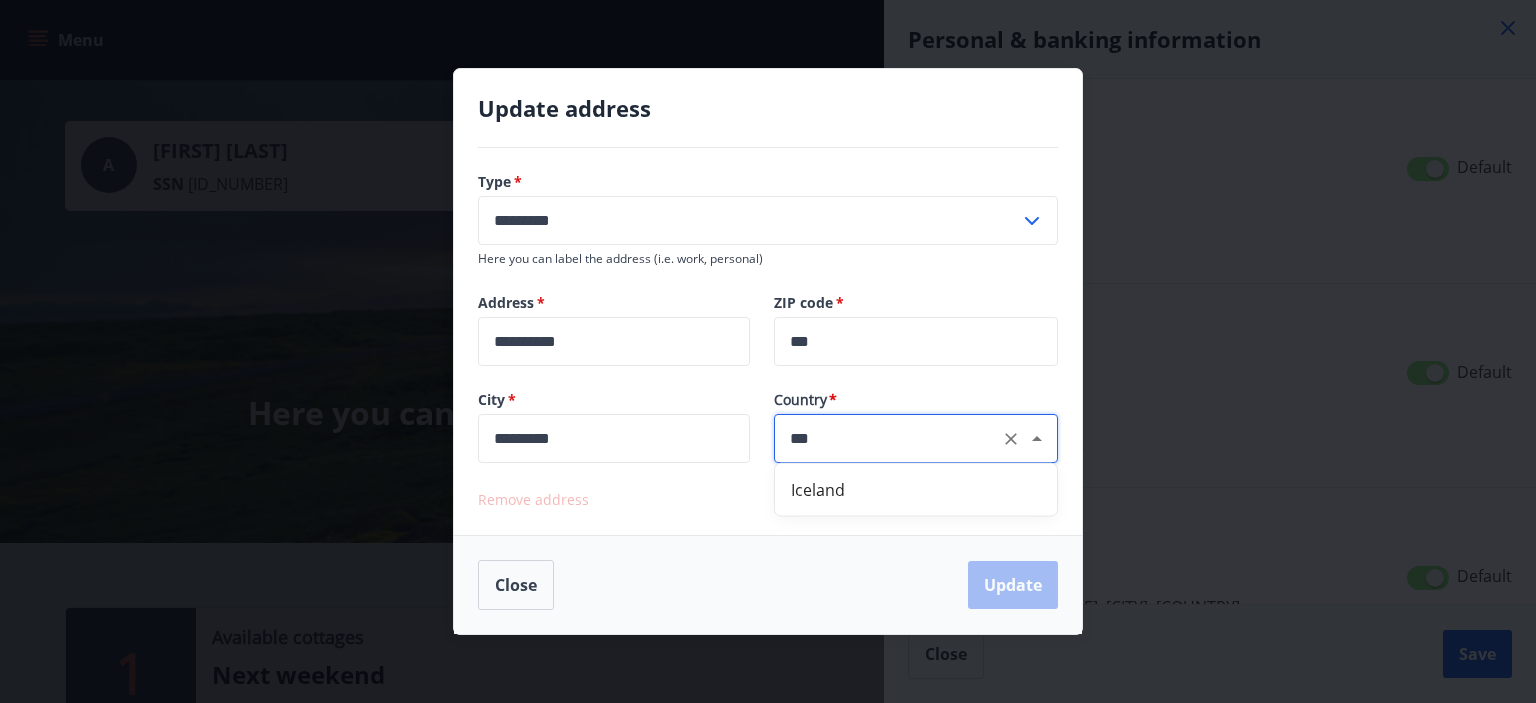 click on "Iceland" at bounding box center [916, 490] 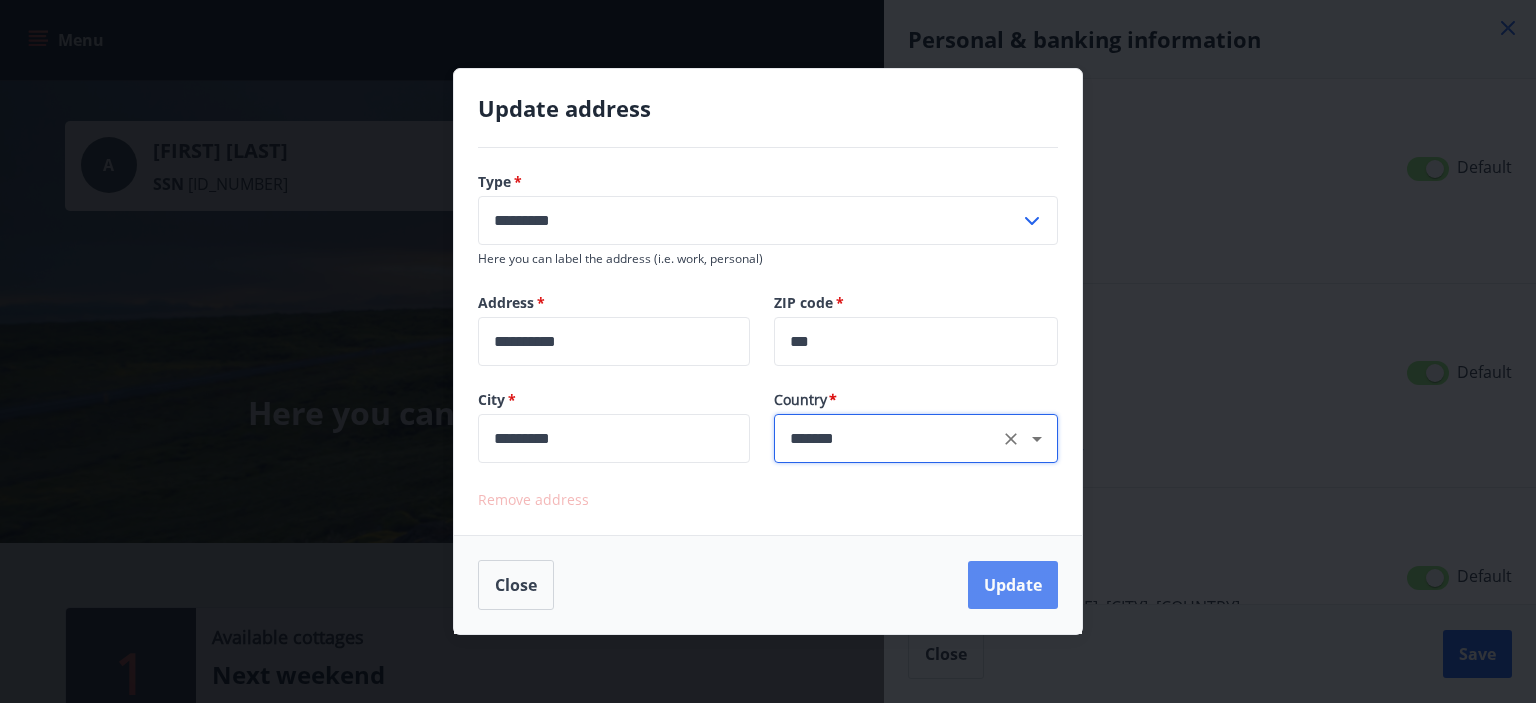 type on "*******" 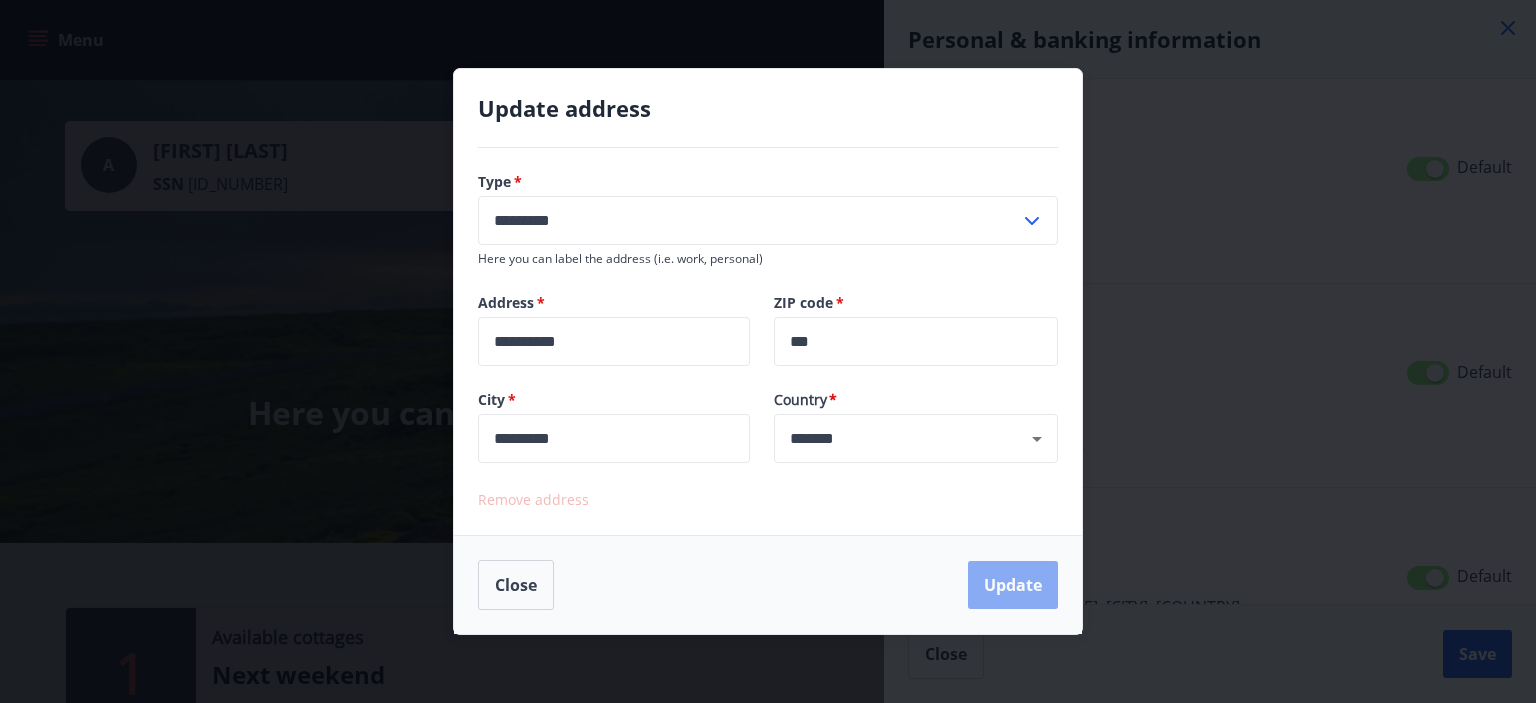 click on "Update" at bounding box center (1013, 585) 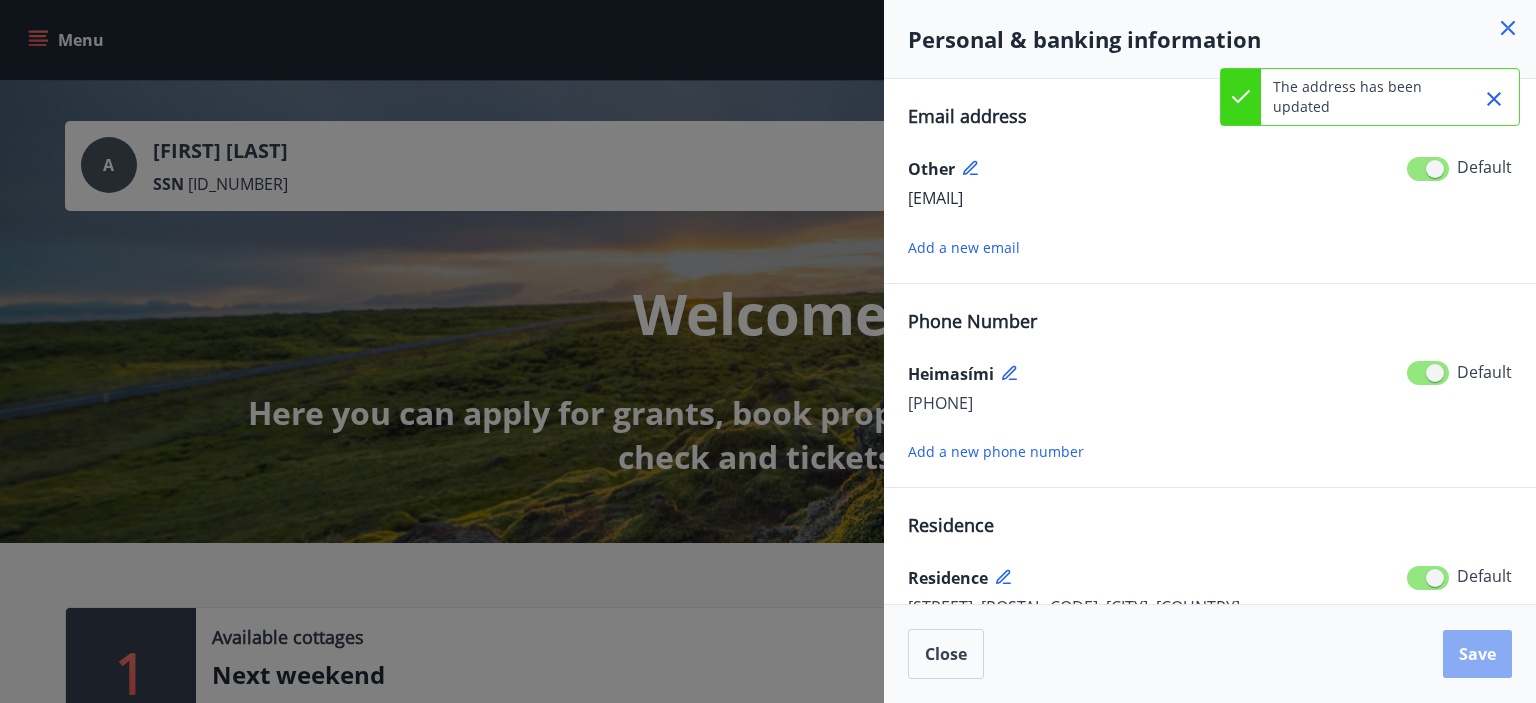 click on "Save" at bounding box center (1477, 654) 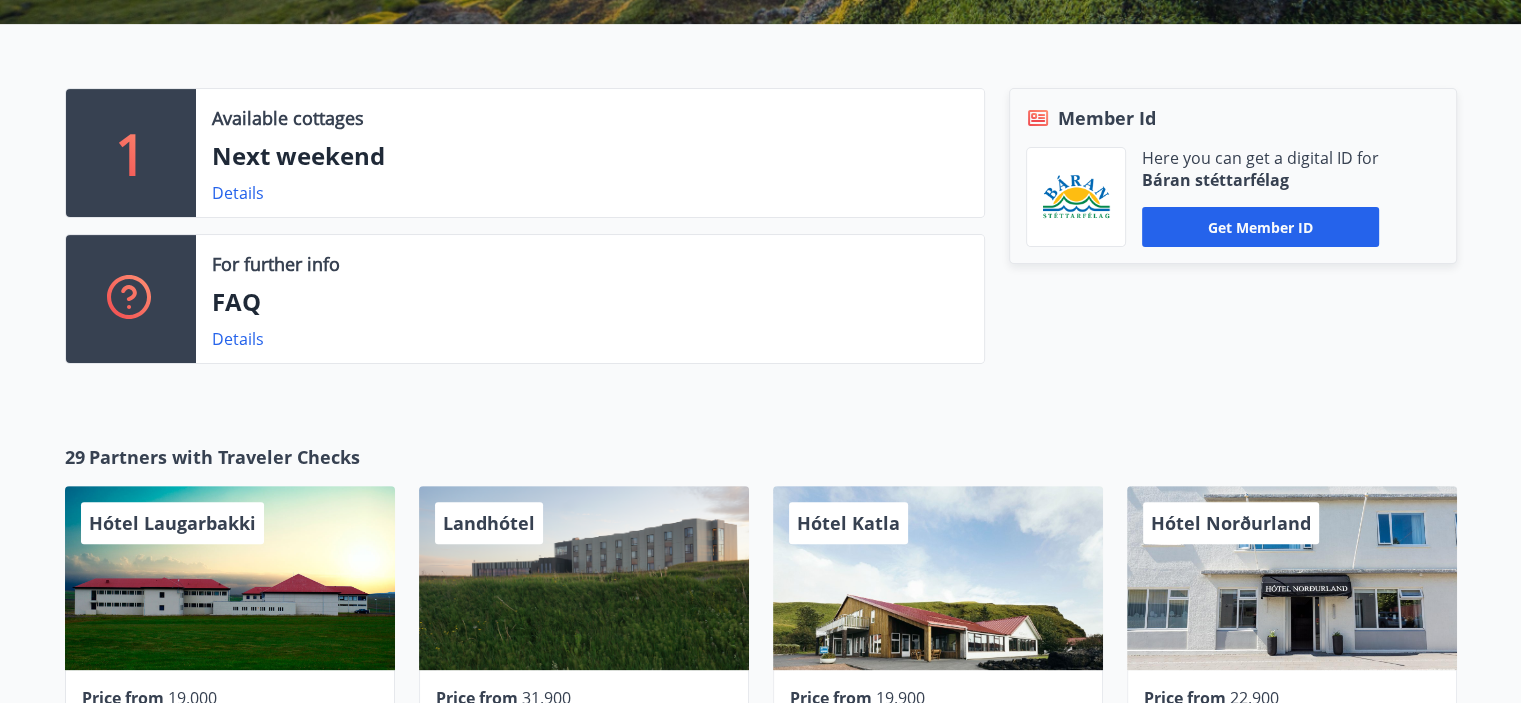 scroll, scrollTop: 0, scrollLeft: 0, axis: both 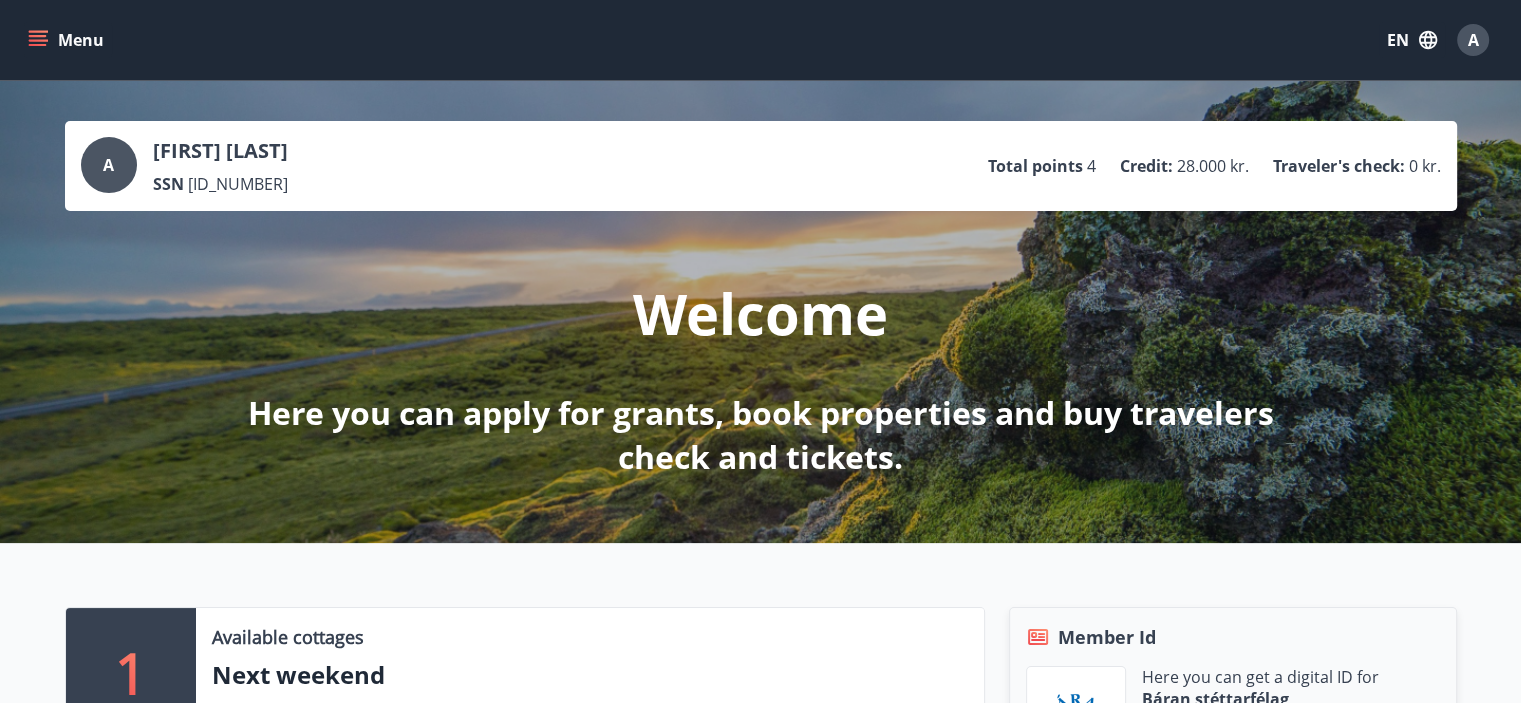 click on "Menu" at bounding box center (68, 40) 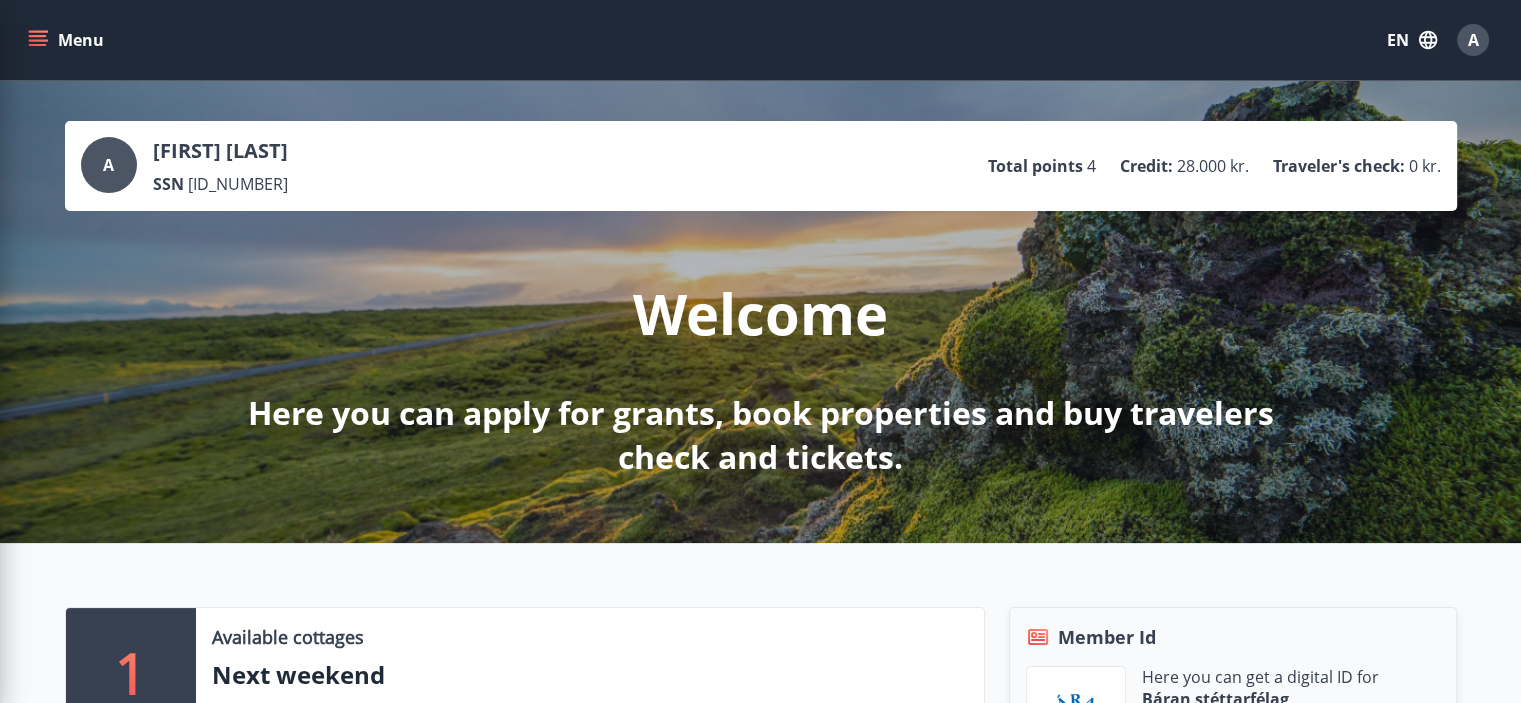 click on "Menu EN A" at bounding box center [760, 40] 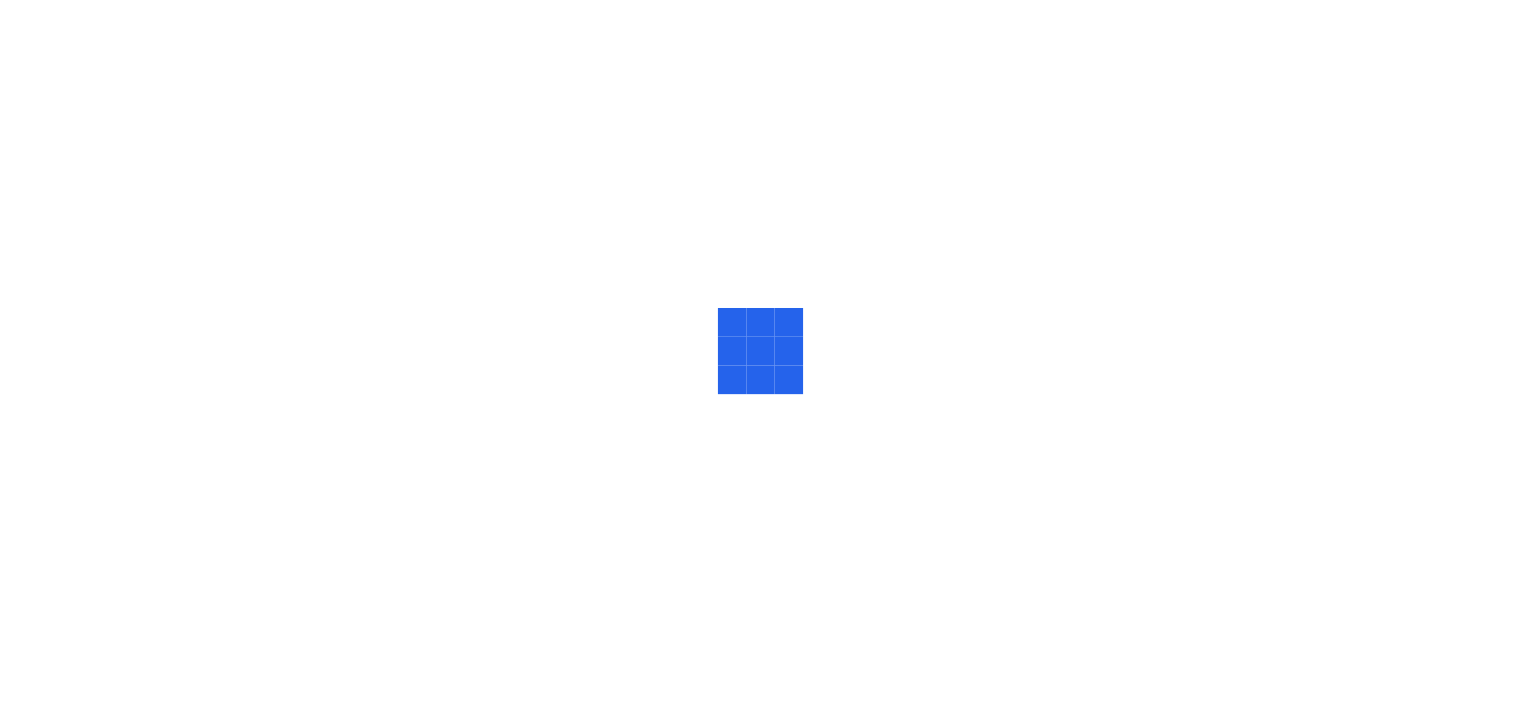 scroll, scrollTop: 0, scrollLeft: 0, axis: both 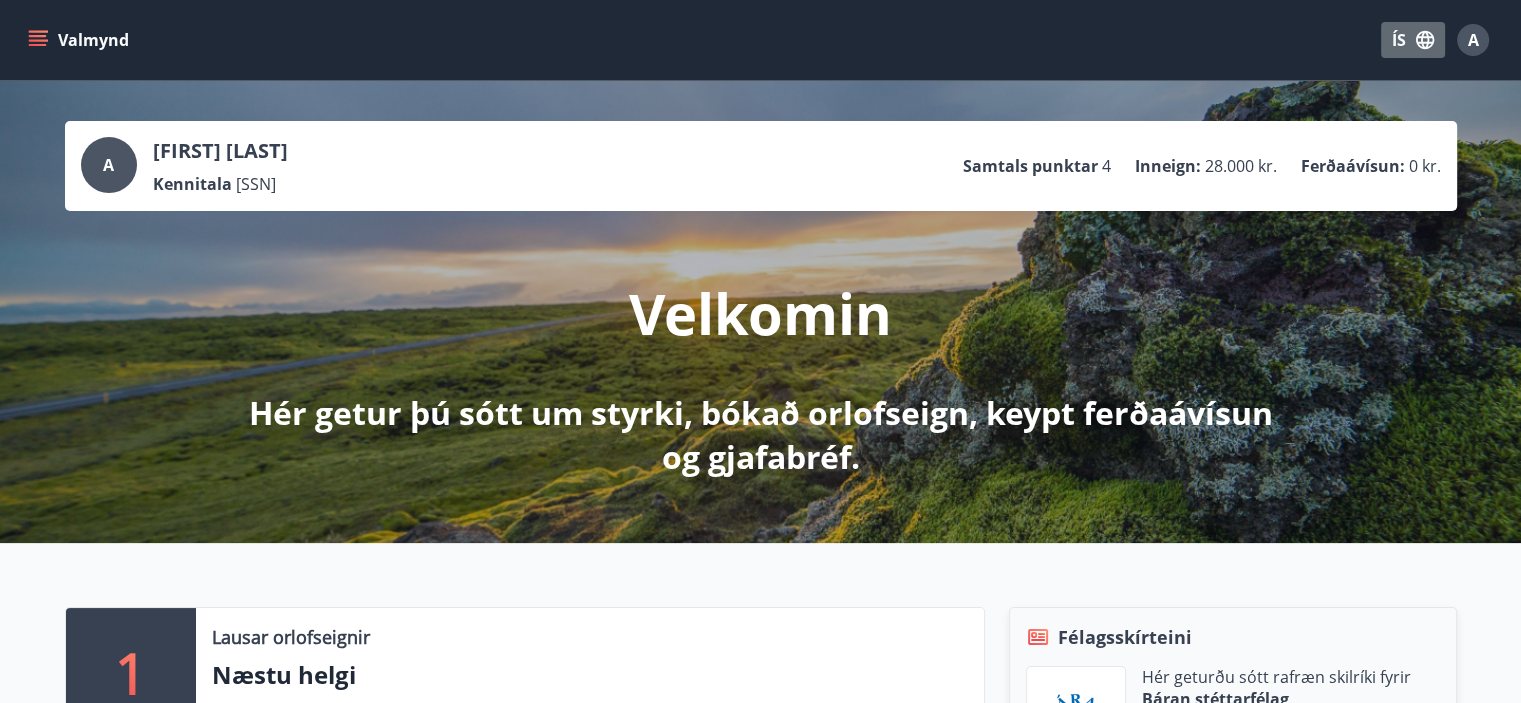 click on "ÍS" at bounding box center [1413, 40] 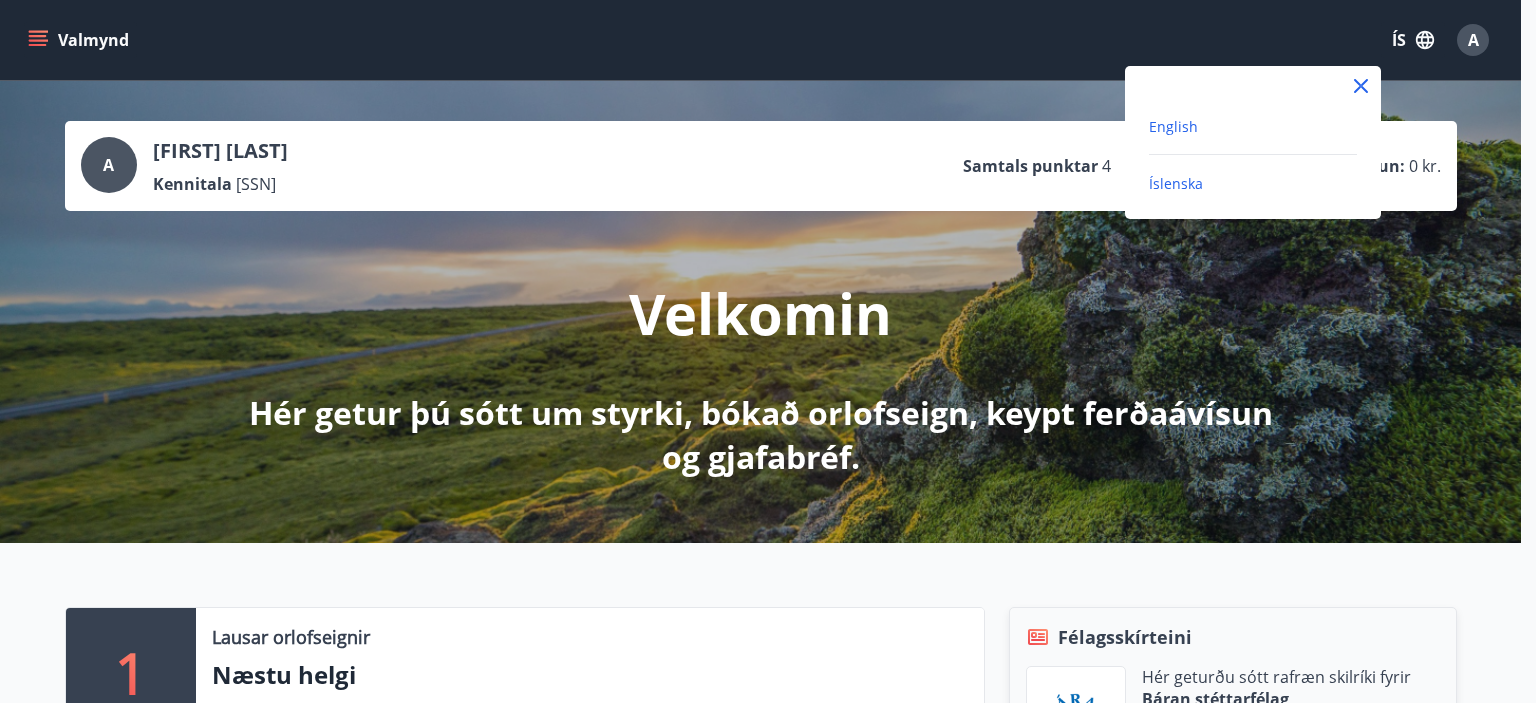 click on "English" at bounding box center (1173, 126) 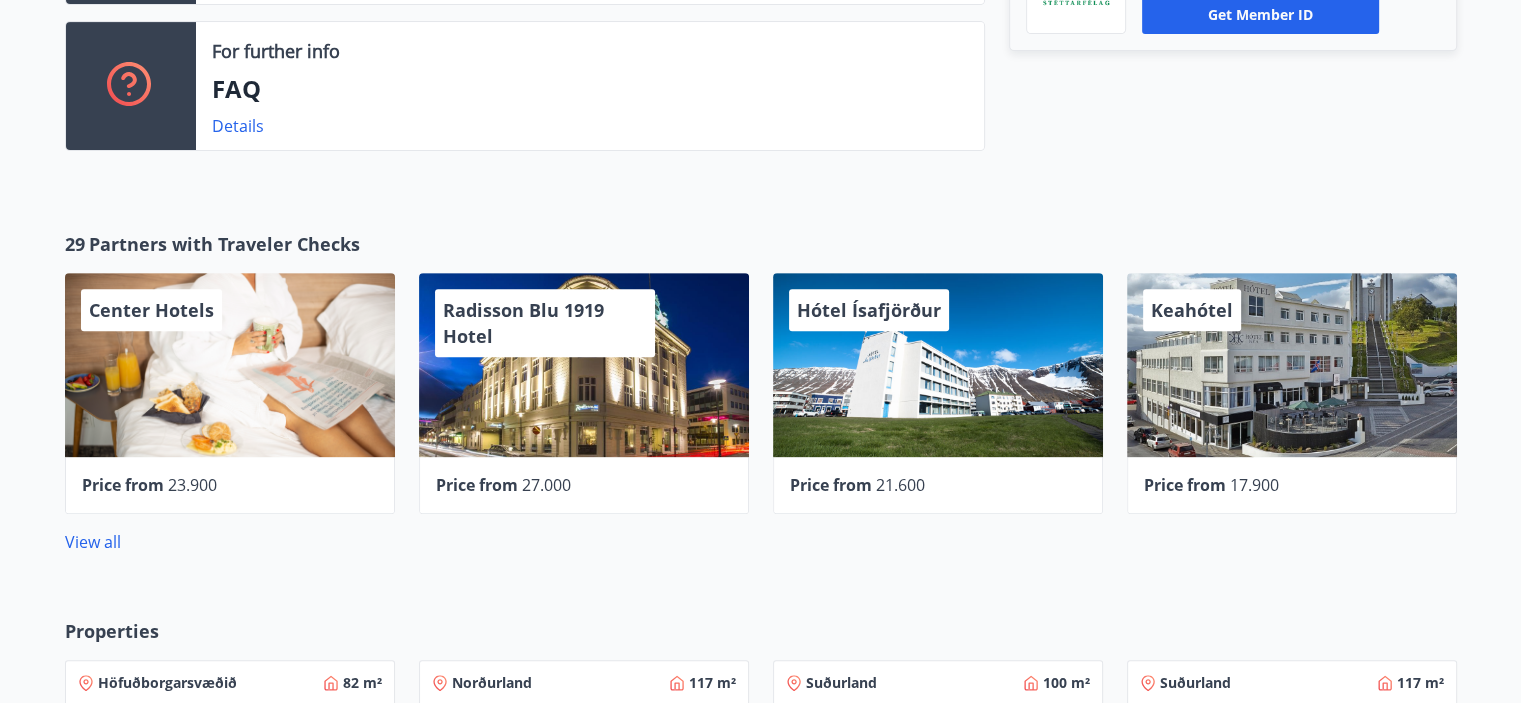 scroll, scrollTop: 759, scrollLeft: 0, axis: vertical 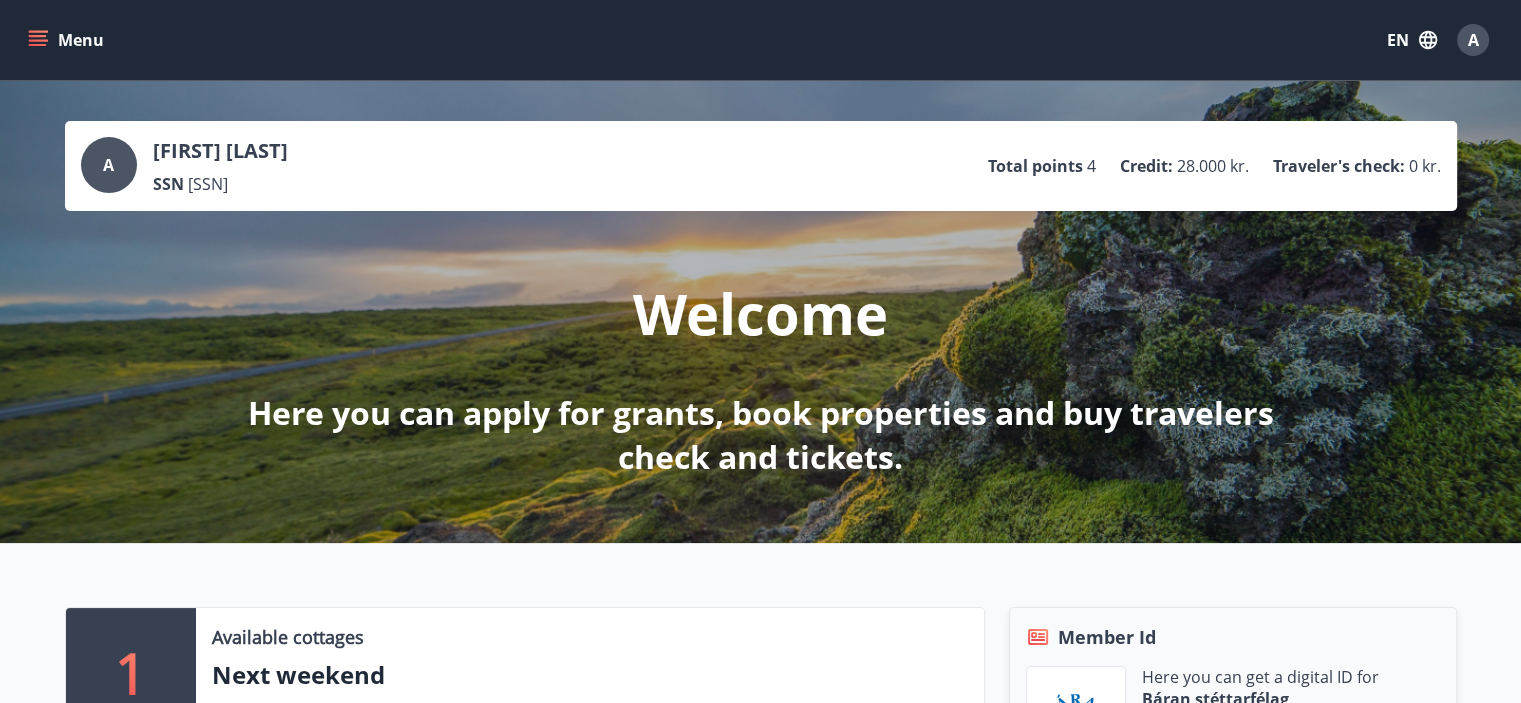 click on "A" at bounding box center [108, 165] 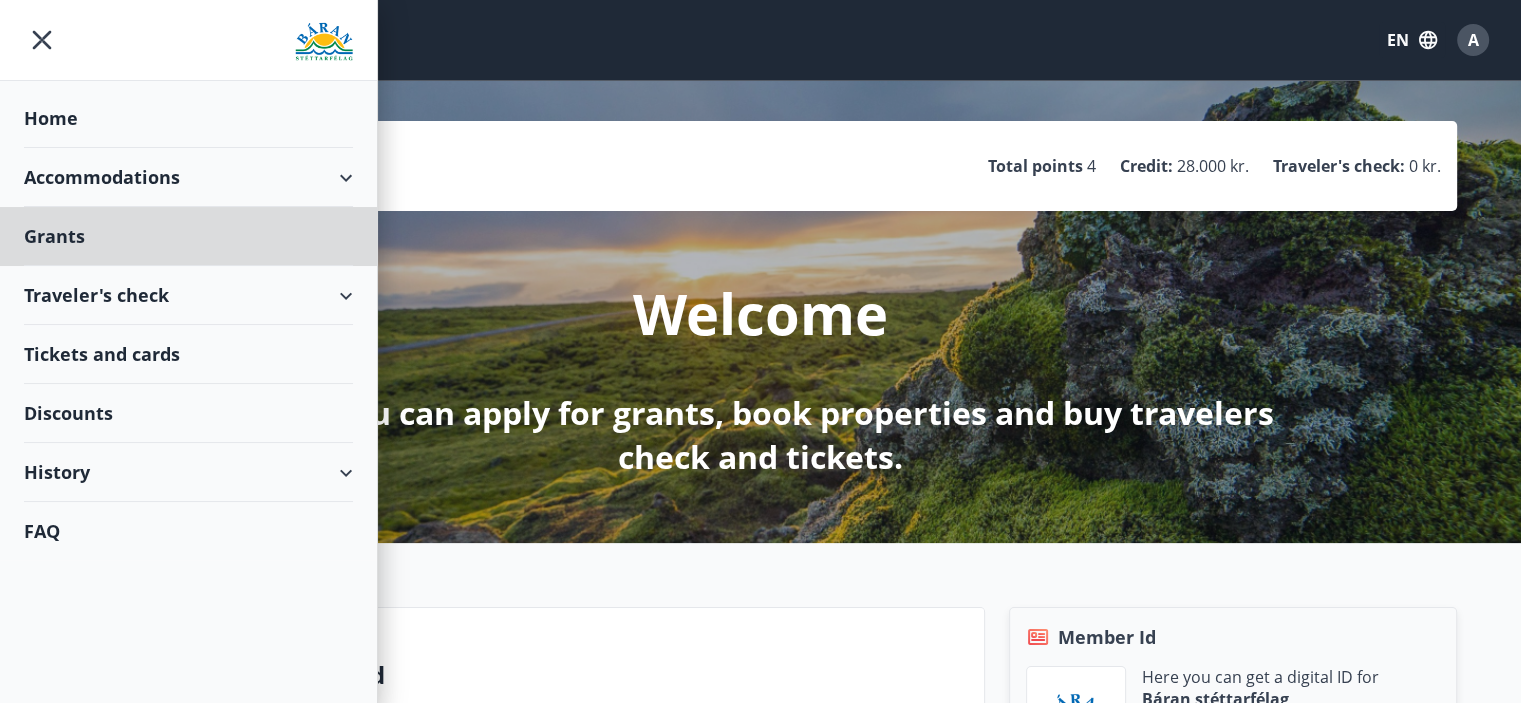 click on "Home" at bounding box center (188, 118) 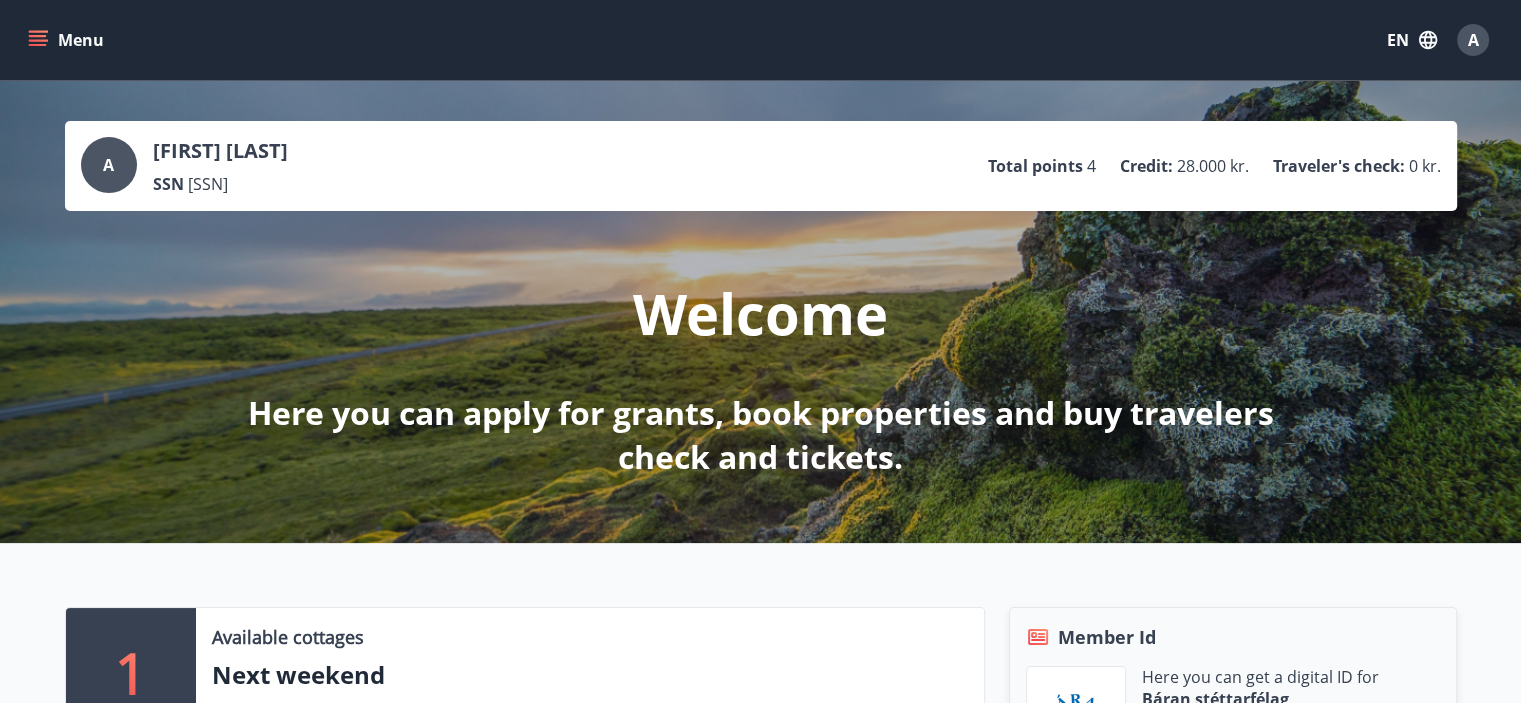 click on "Menu" at bounding box center [68, 40] 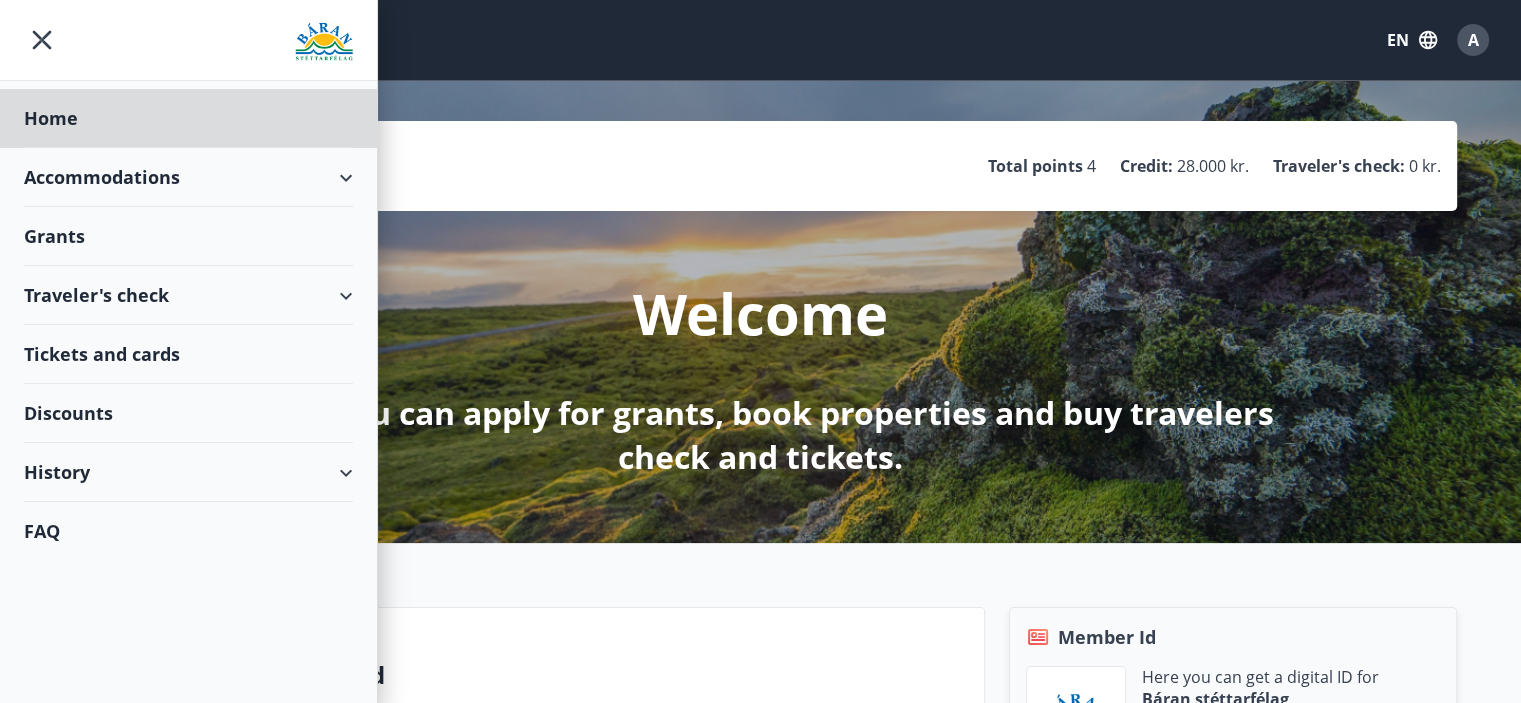 click on "Grants" at bounding box center (188, 118) 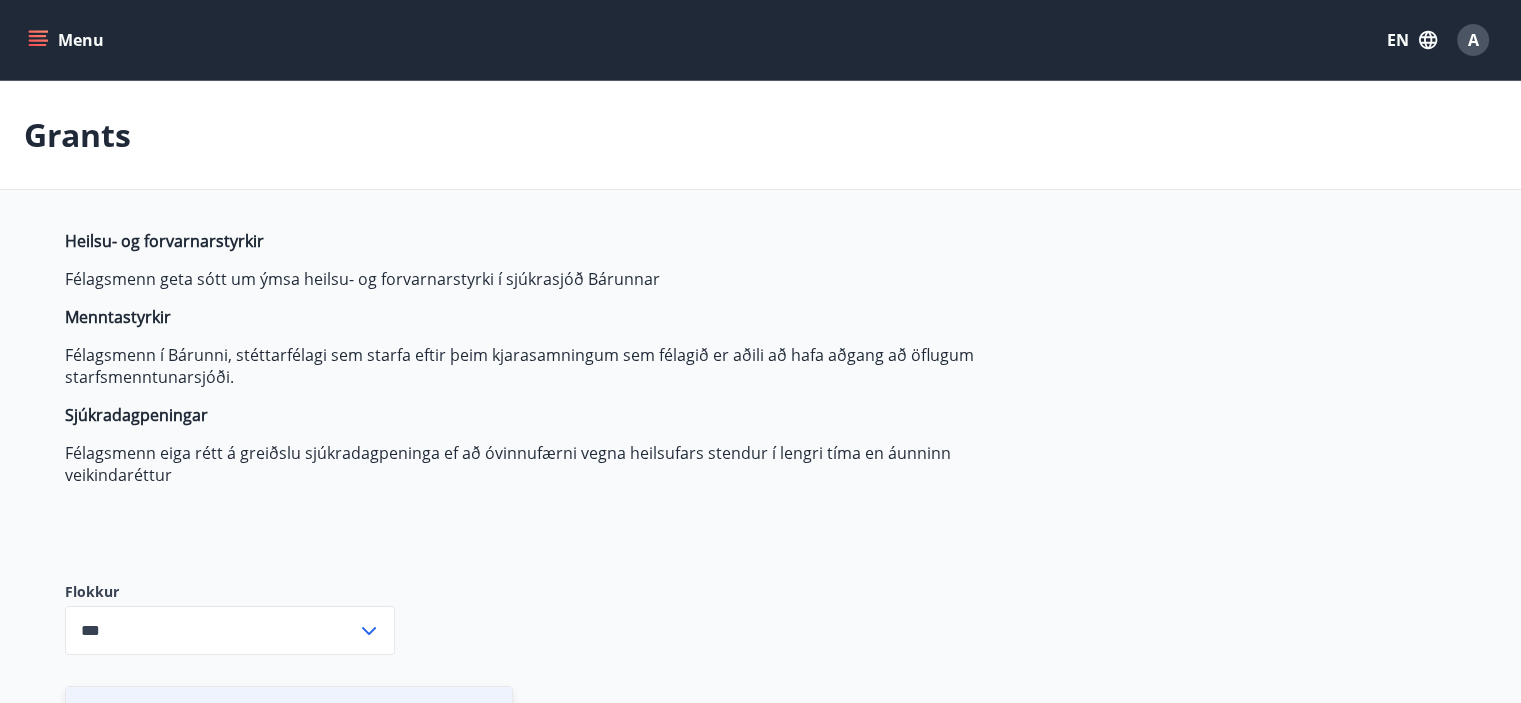 type on "***" 